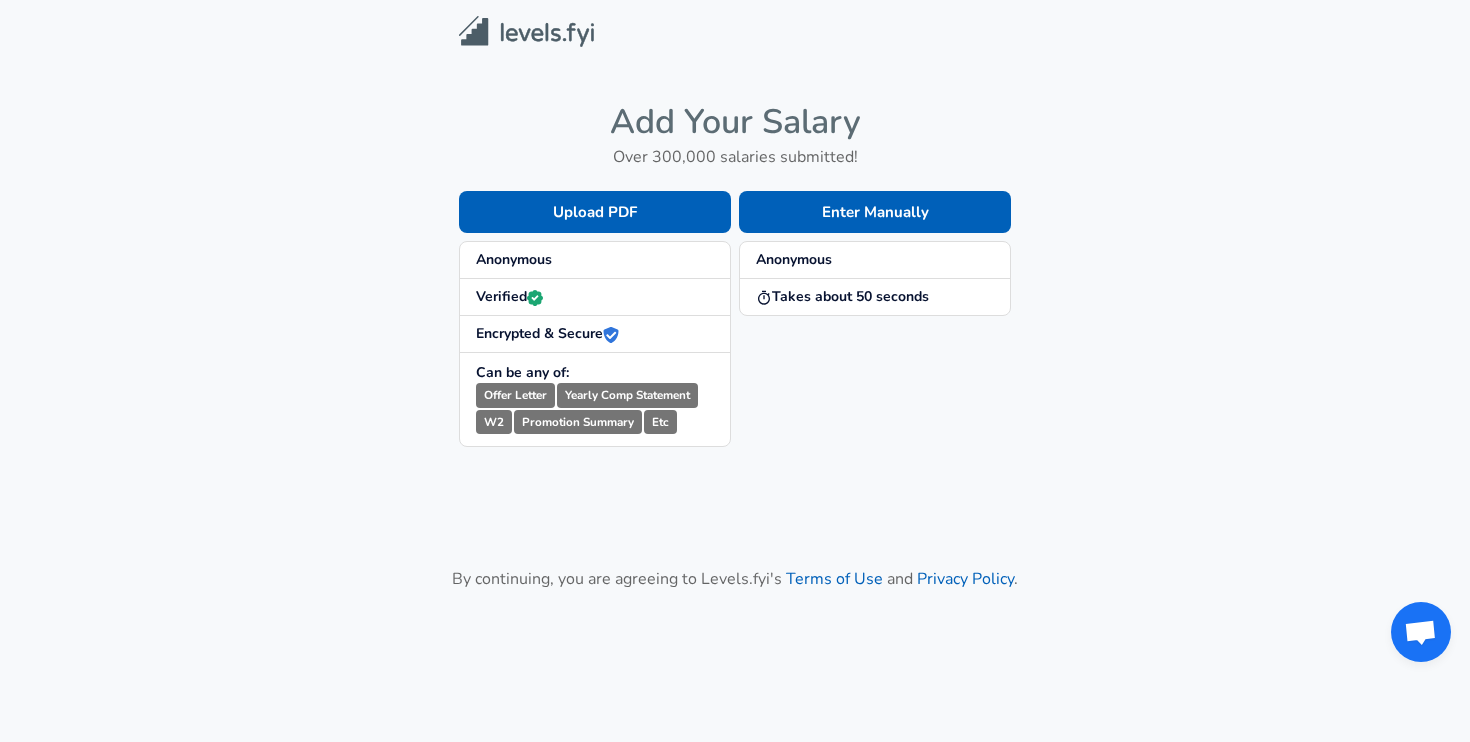 scroll, scrollTop: 0, scrollLeft: 0, axis: both 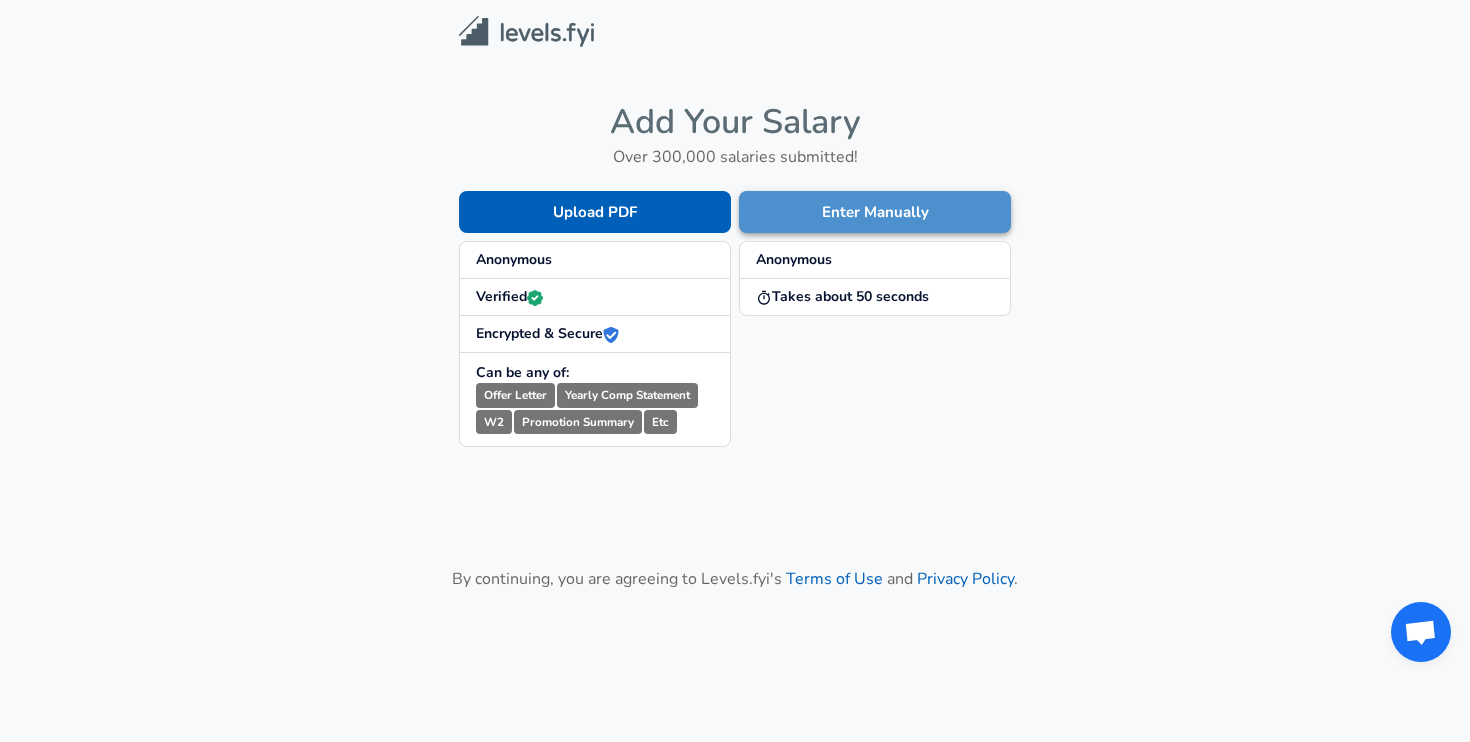 click on "Enter Manually" at bounding box center (875, 212) 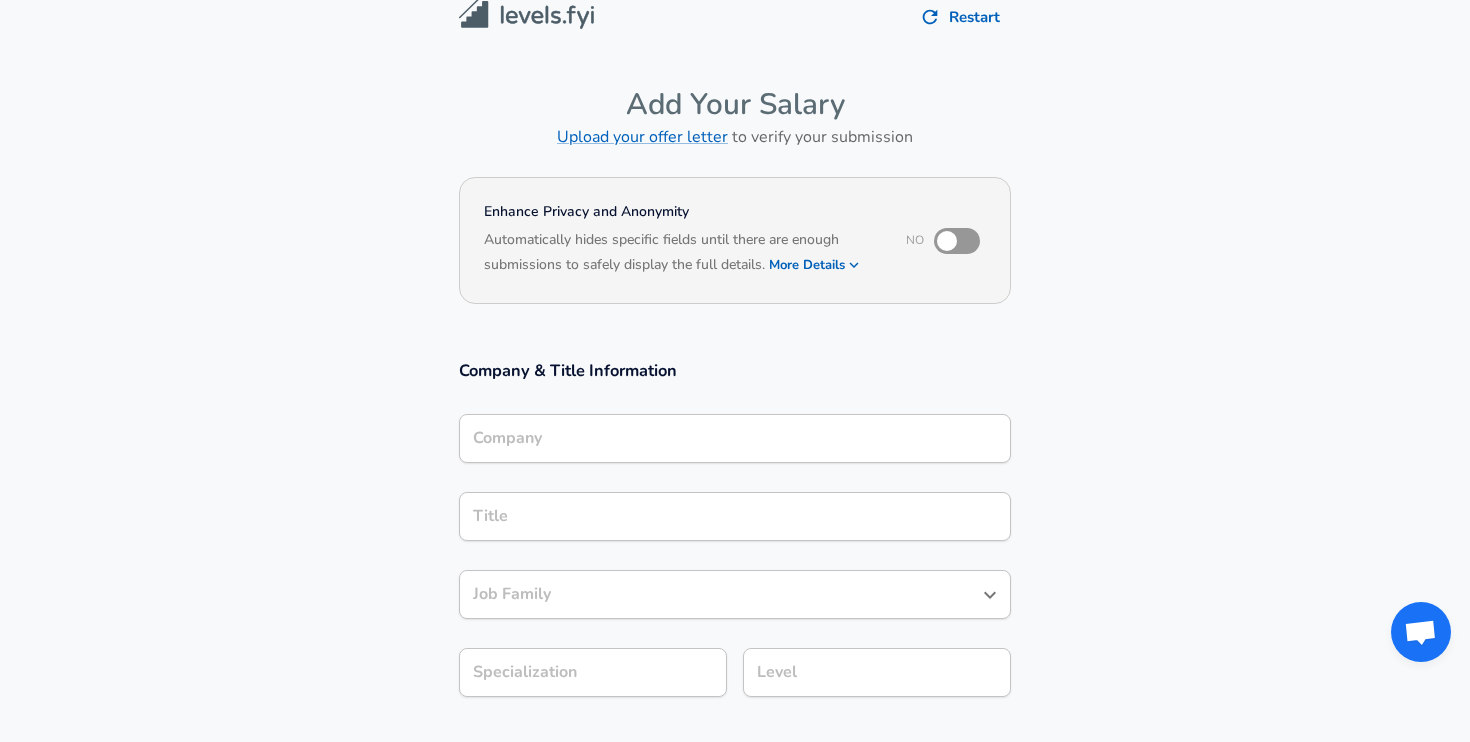 click on "Company" at bounding box center [735, 438] 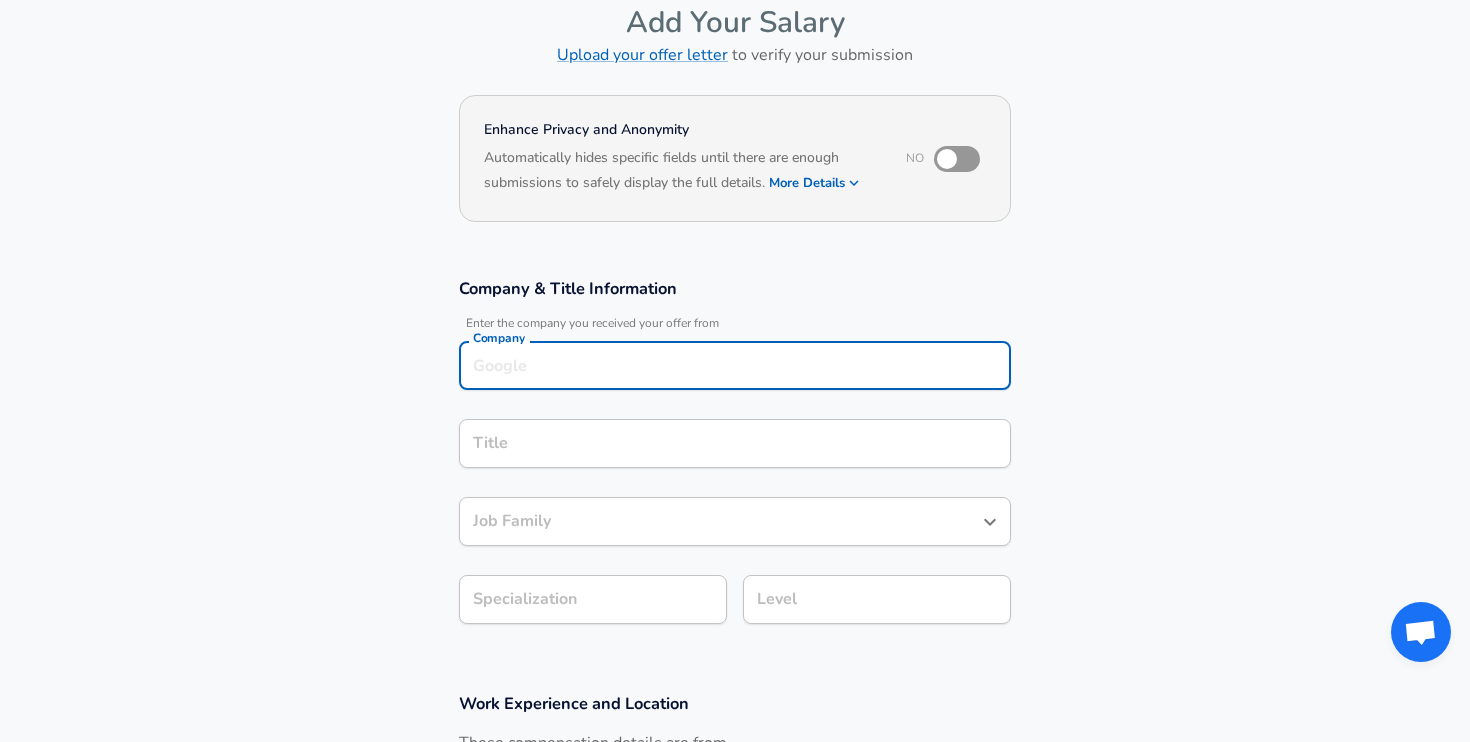 scroll, scrollTop: 128, scrollLeft: 0, axis: vertical 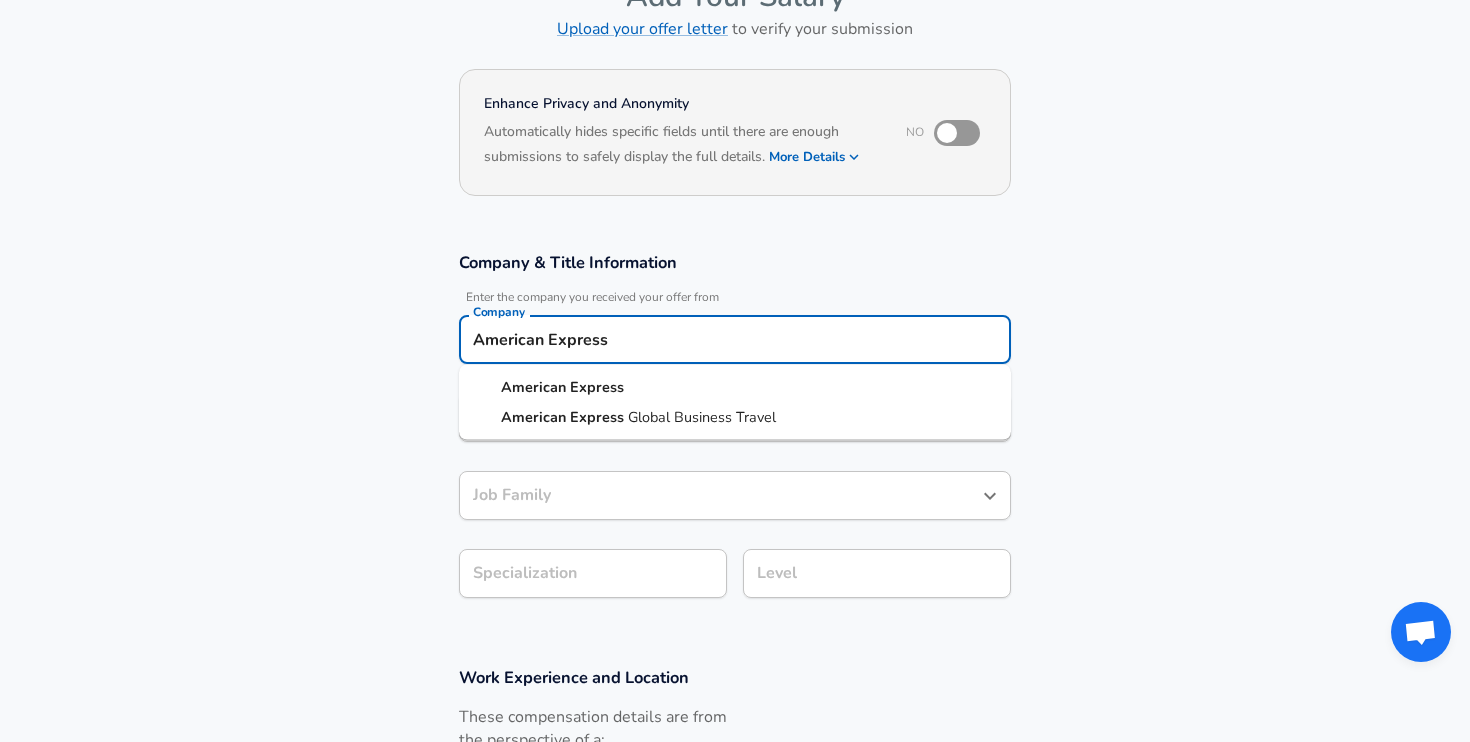 click on "American" at bounding box center (535, 387) 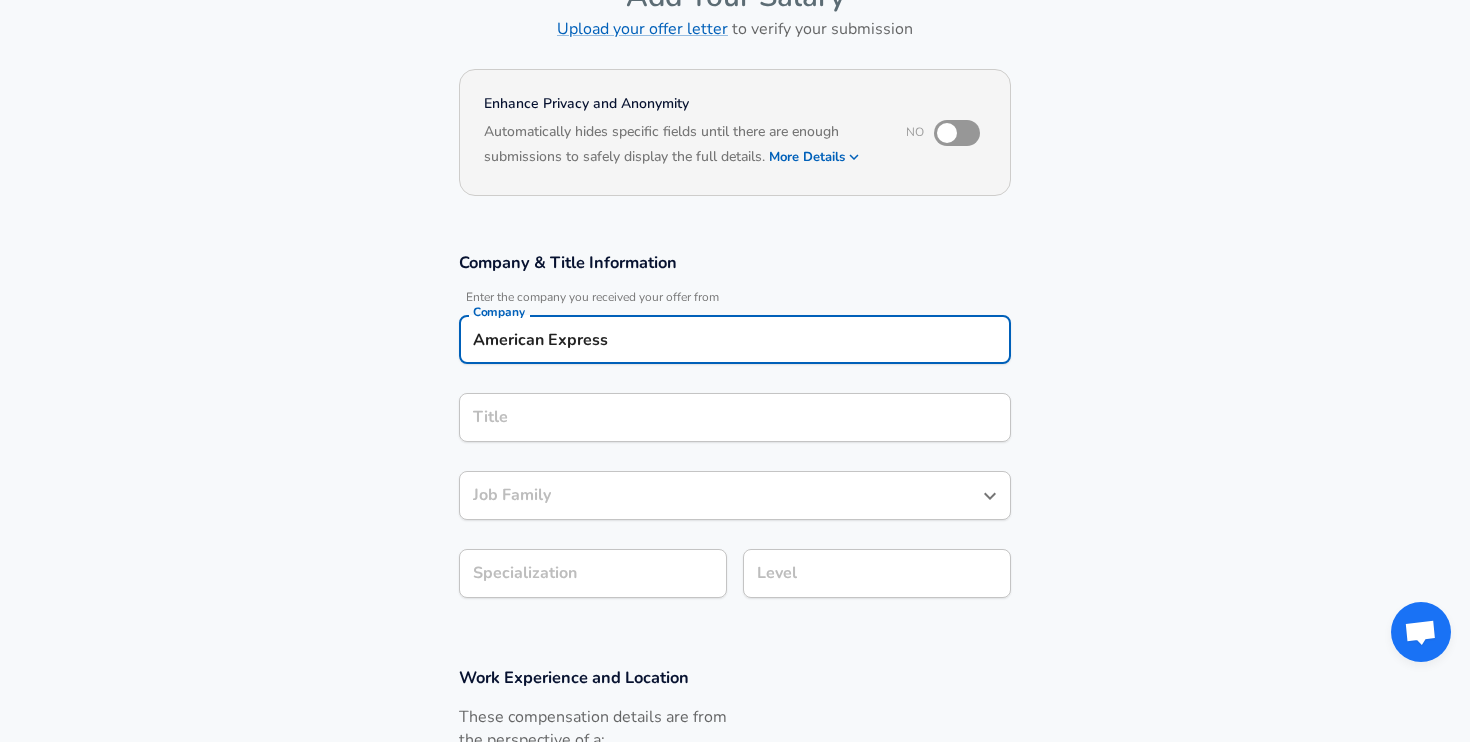 type on "American Express" 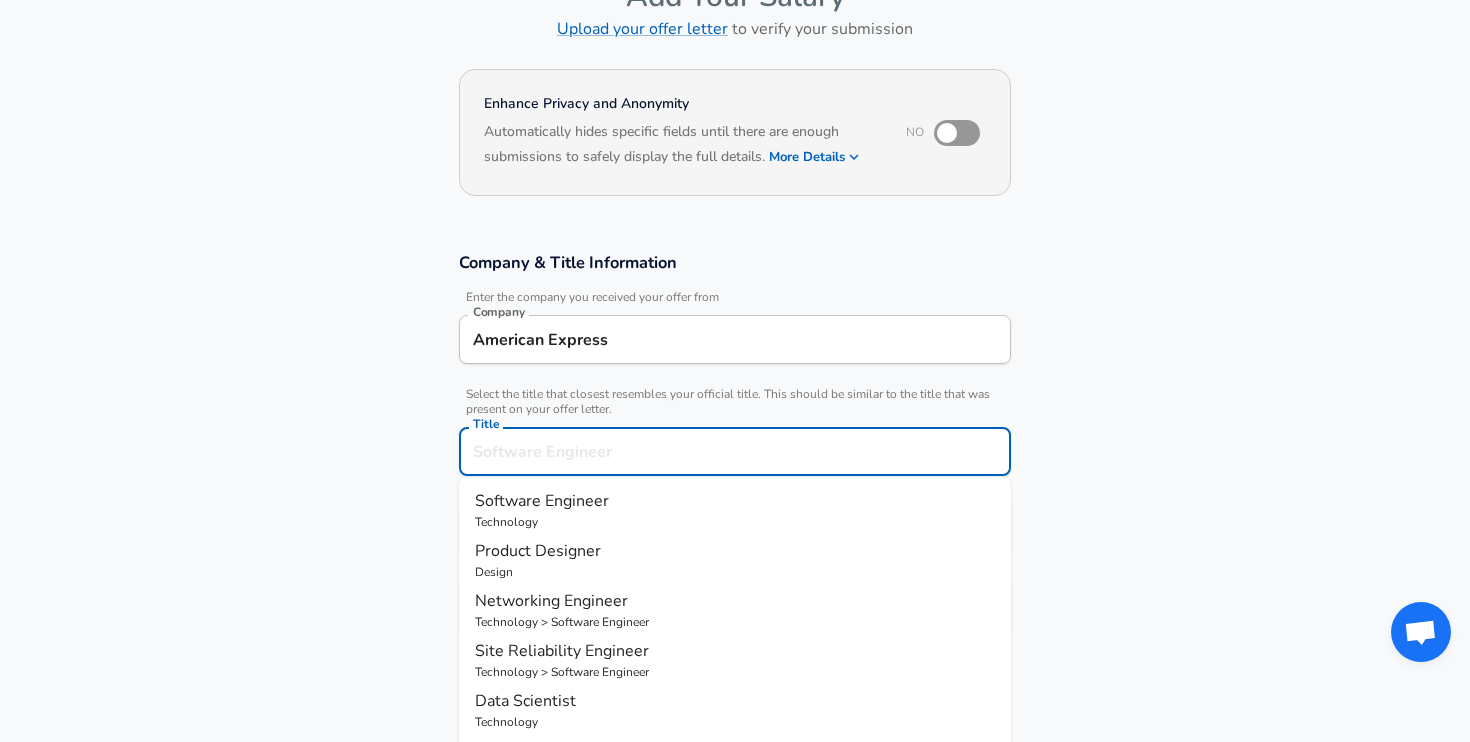 scroll, scrollTop: 168, scrollLeft: 0, axis: vertical 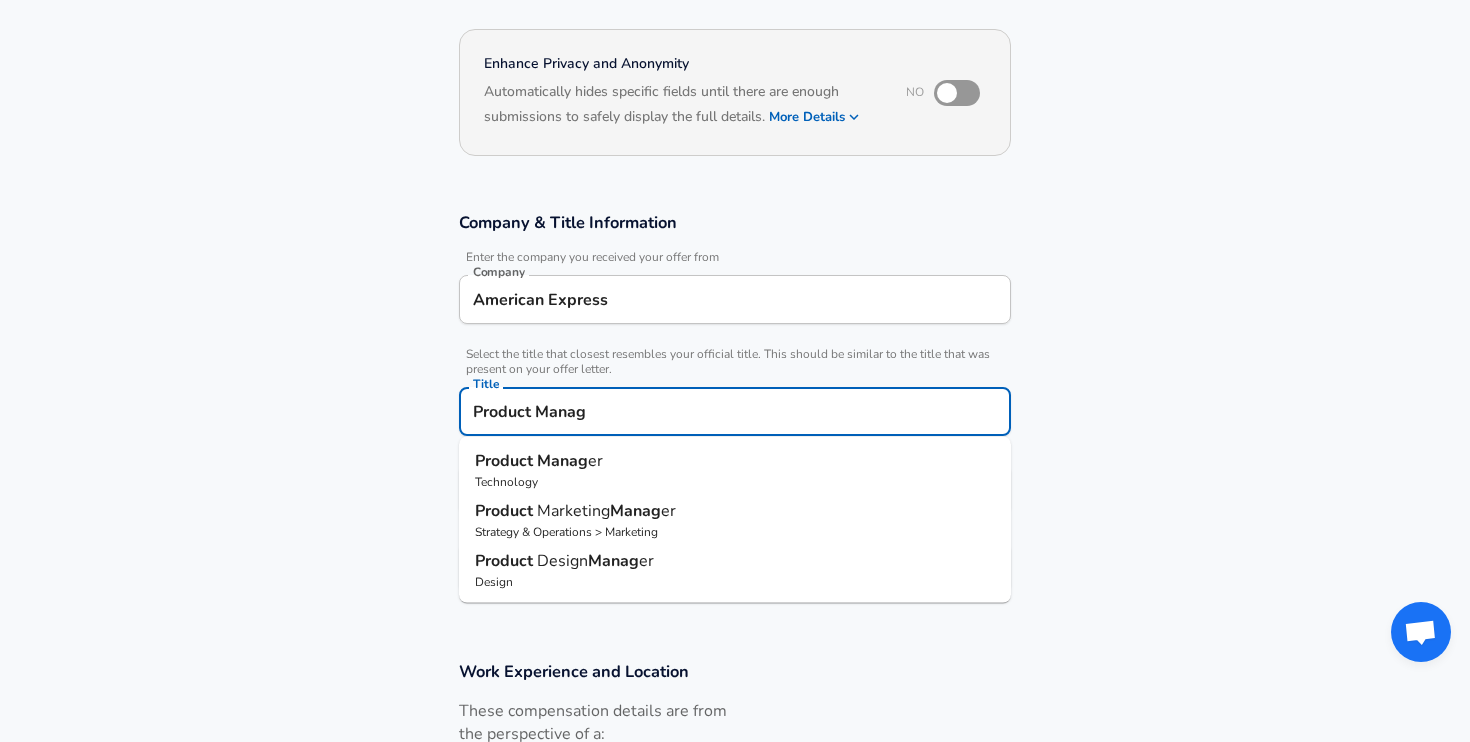 click on "Manag" at bounding box center [562, 461] 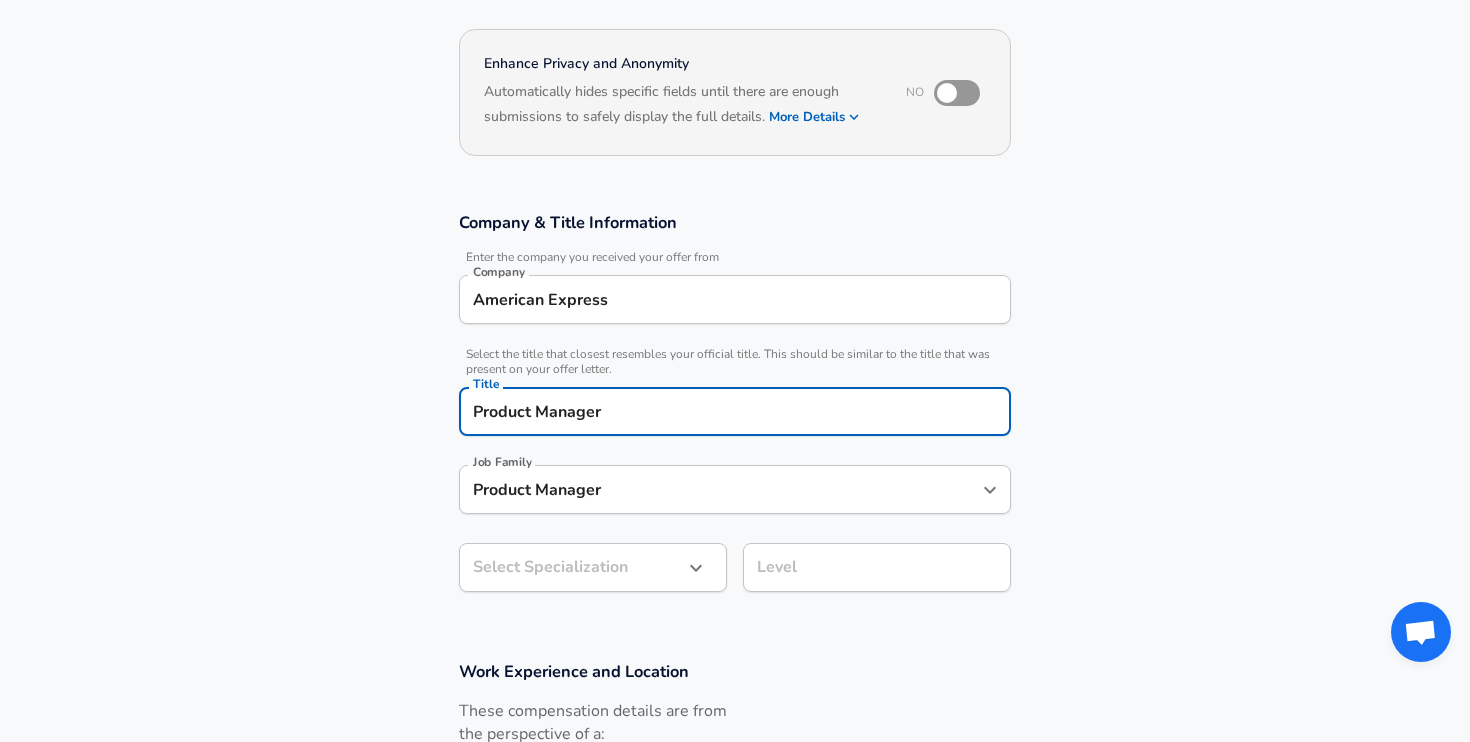 type on "Product Manager" 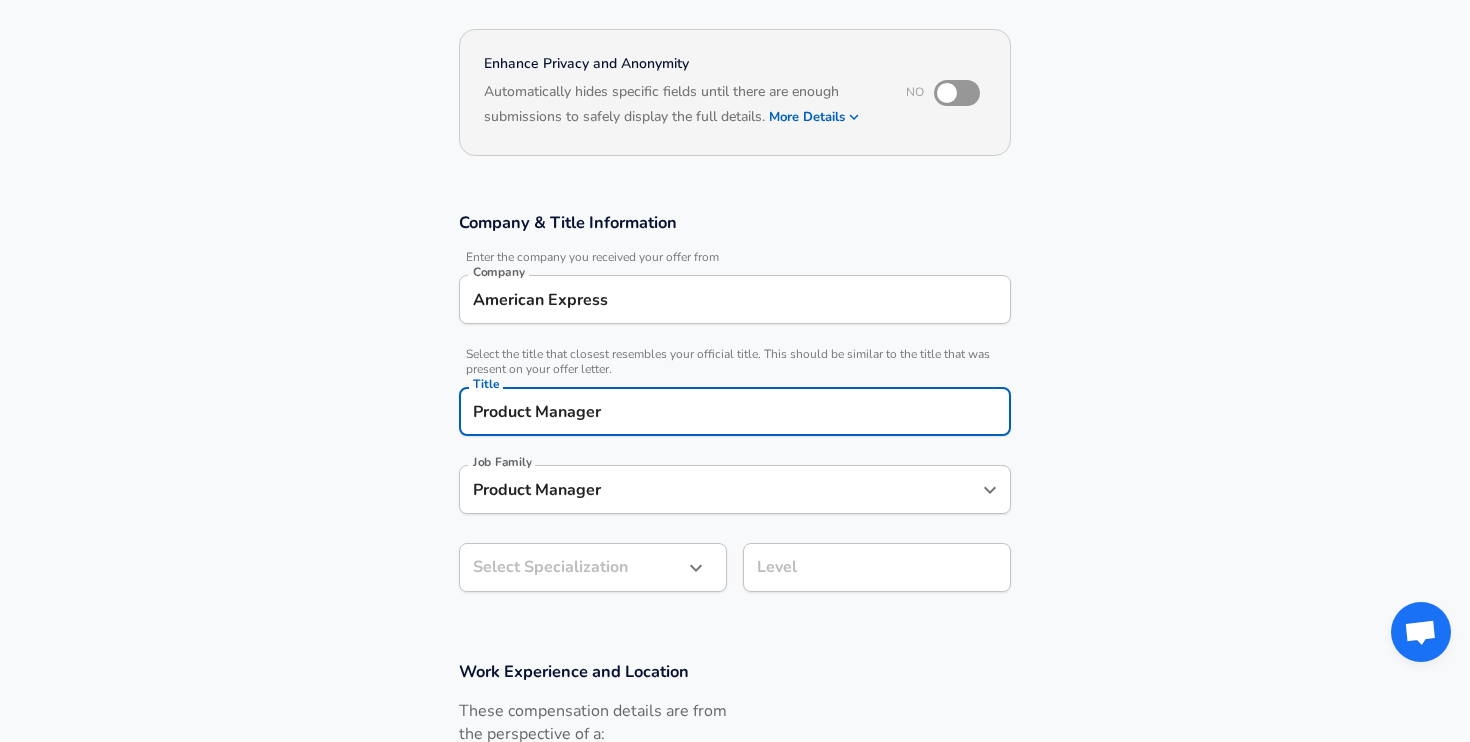 click on "Company [COMPANY] Company Title [TITLE] Title Job Family [TITLE] Job Family Select Specialization ​ Select Specialization Level Level Work Experience and Location These compensation details are from the perspective of a: New Offer Employee Submit Salary By continuing, you are agreeing to Levels.fyi's Terms of Use and Privacy Policy. 2025" at bounding box center (735, 203) 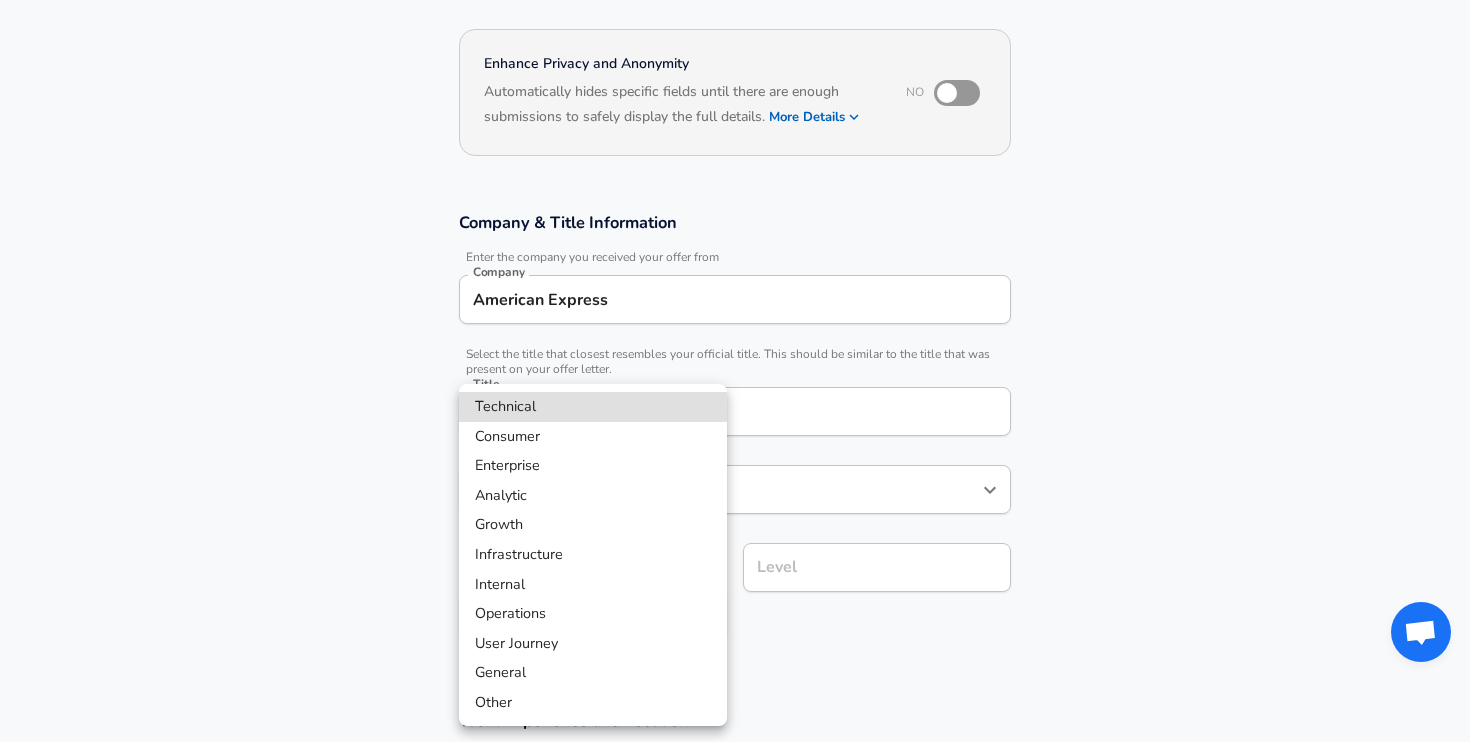 scroll, scrollTop: 228, scrollLeft: 0, axis: vertical 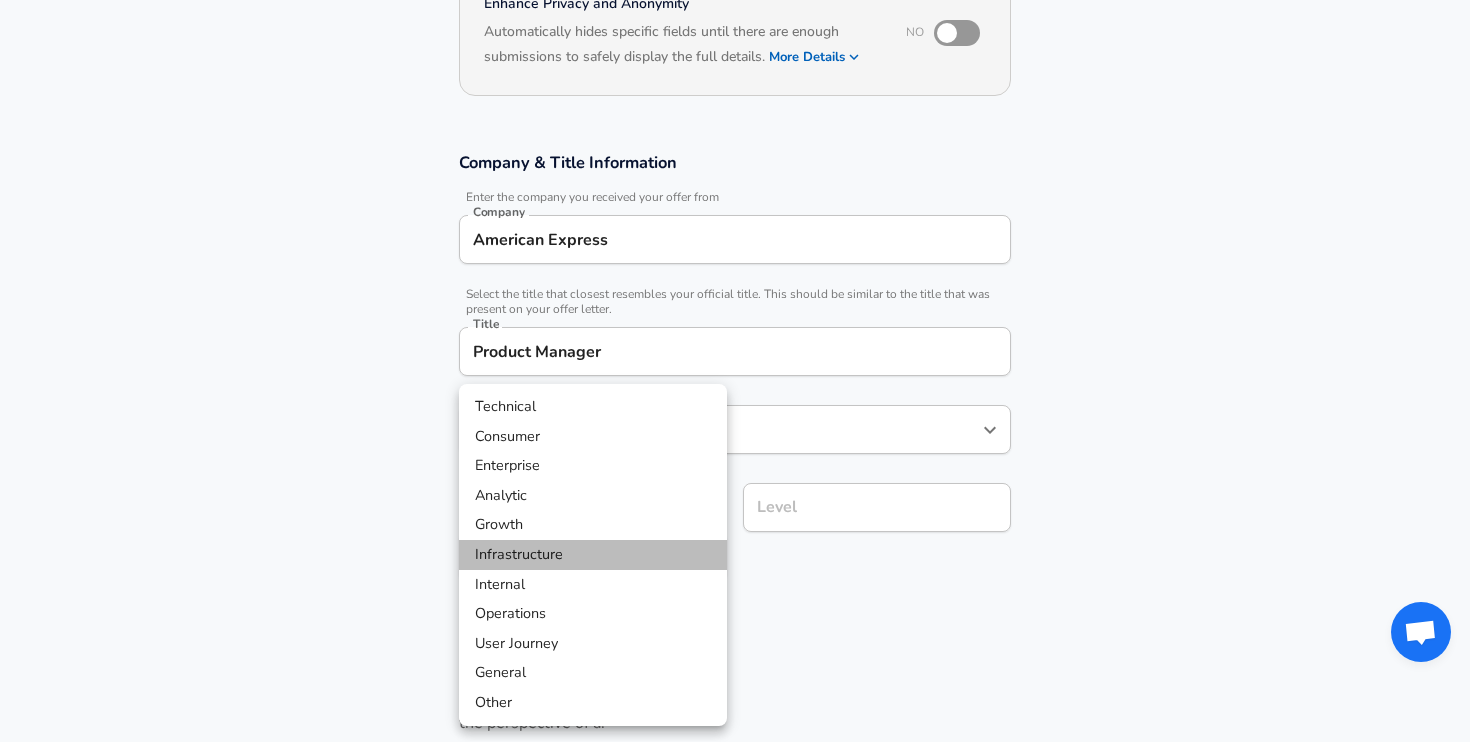 click on "Infrastructure" at bounding box center (593, 555) 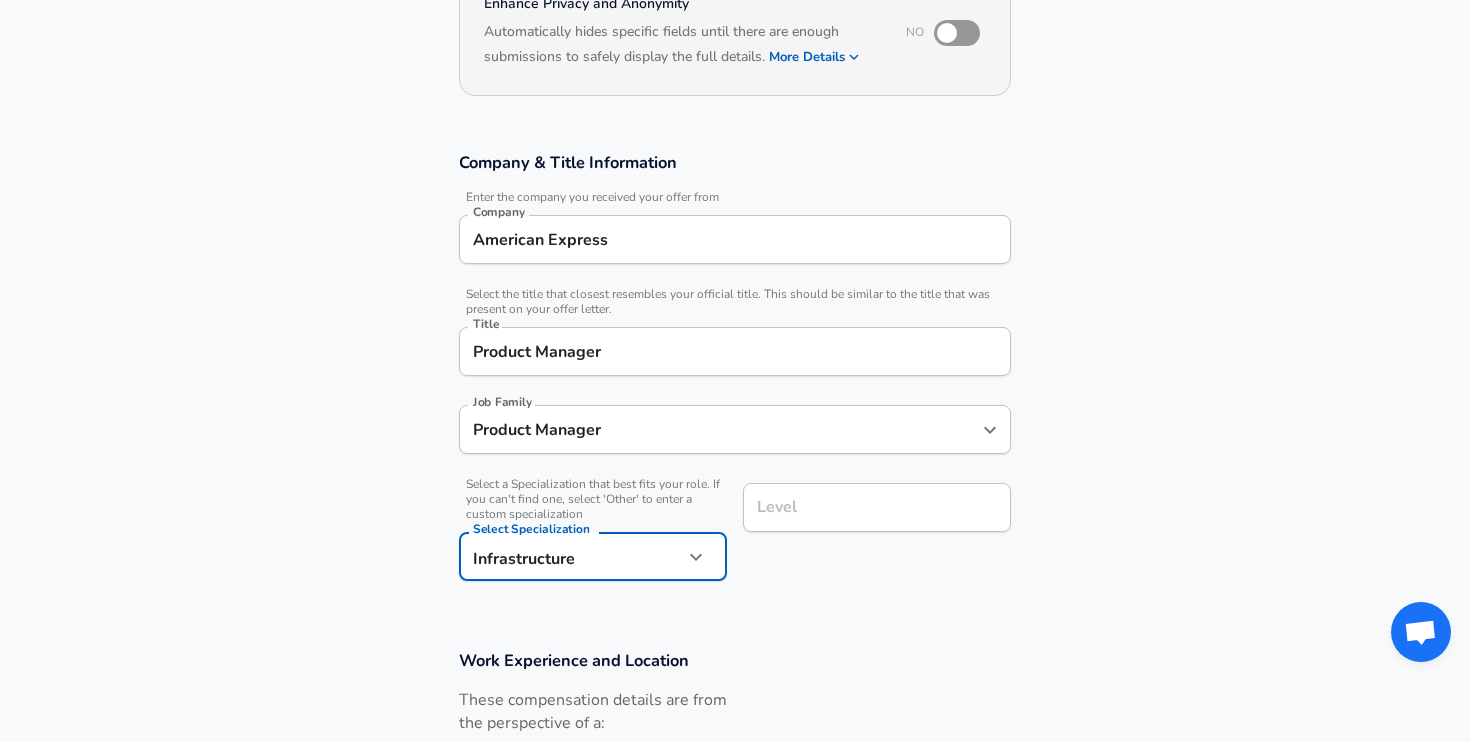 click on "Company [COMPANY] Company Title [TITLE] Title Job Family [TITLE] Job Family Select Specialization that best fits your role. If you can't find one, select 'Other' to enter a custom specialization Select Specialization Infrastructure Infrastructure Select Specialization Level Level Work Experience and Location New Offer Employee Submit Salary" at bounding box center [735, 143] 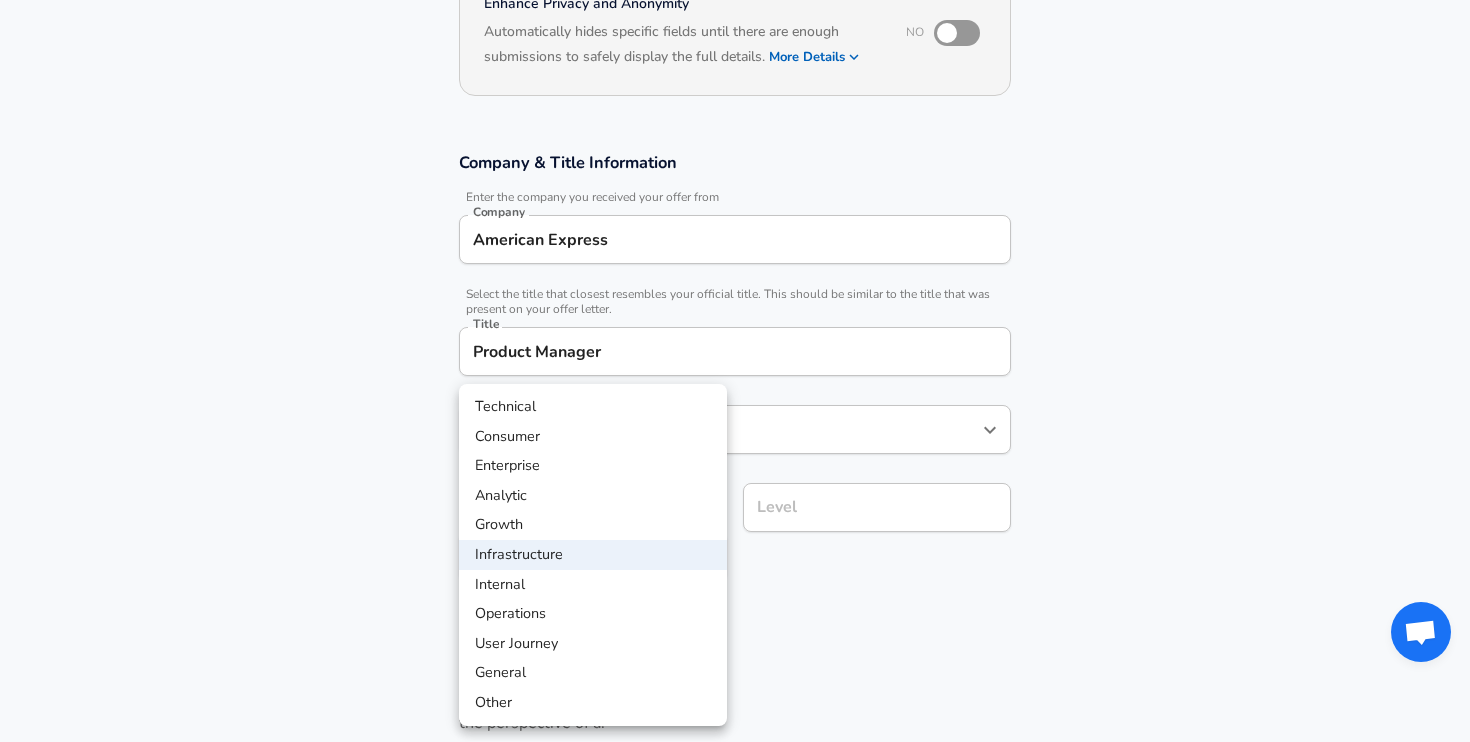click on "Technical" at bounding box center [593, 407] 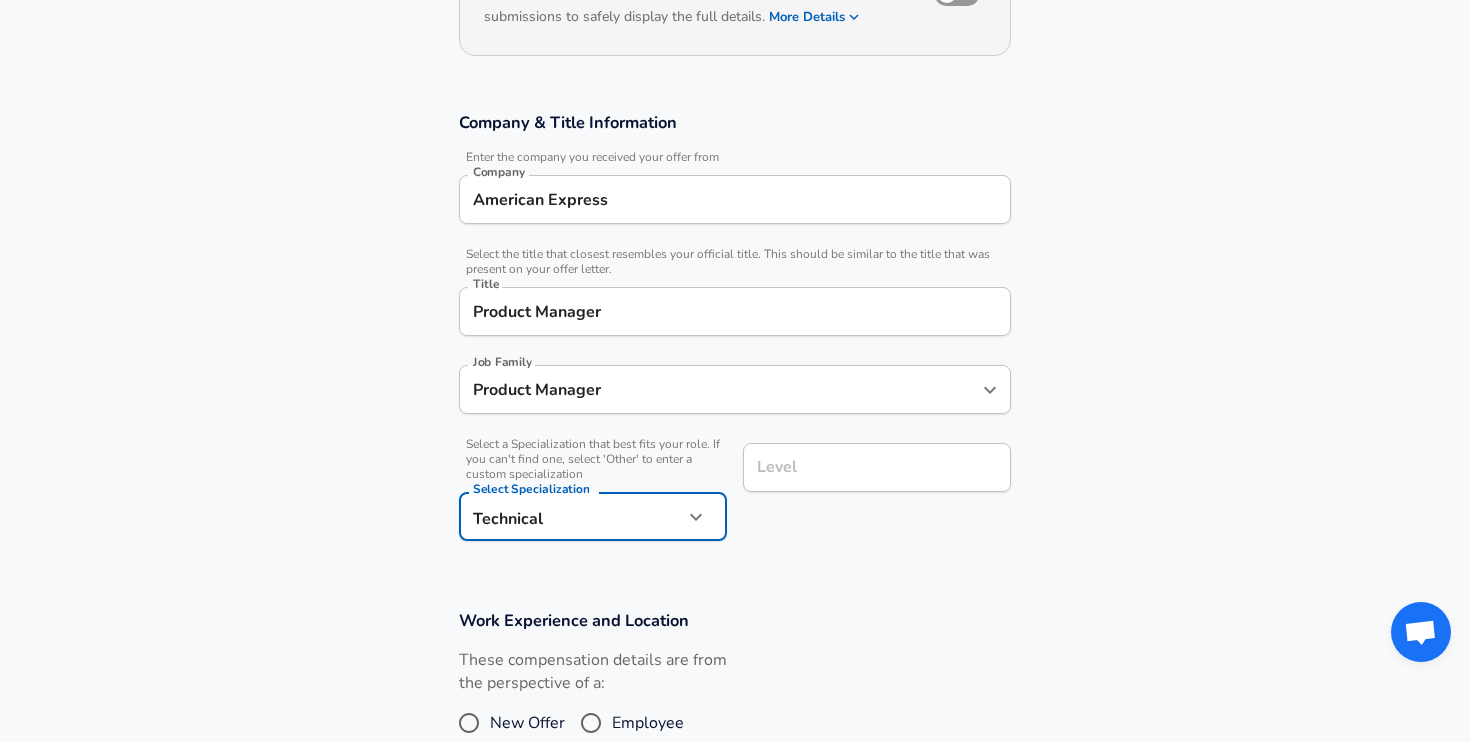 click on "Level" at bounding box center [877, 467] 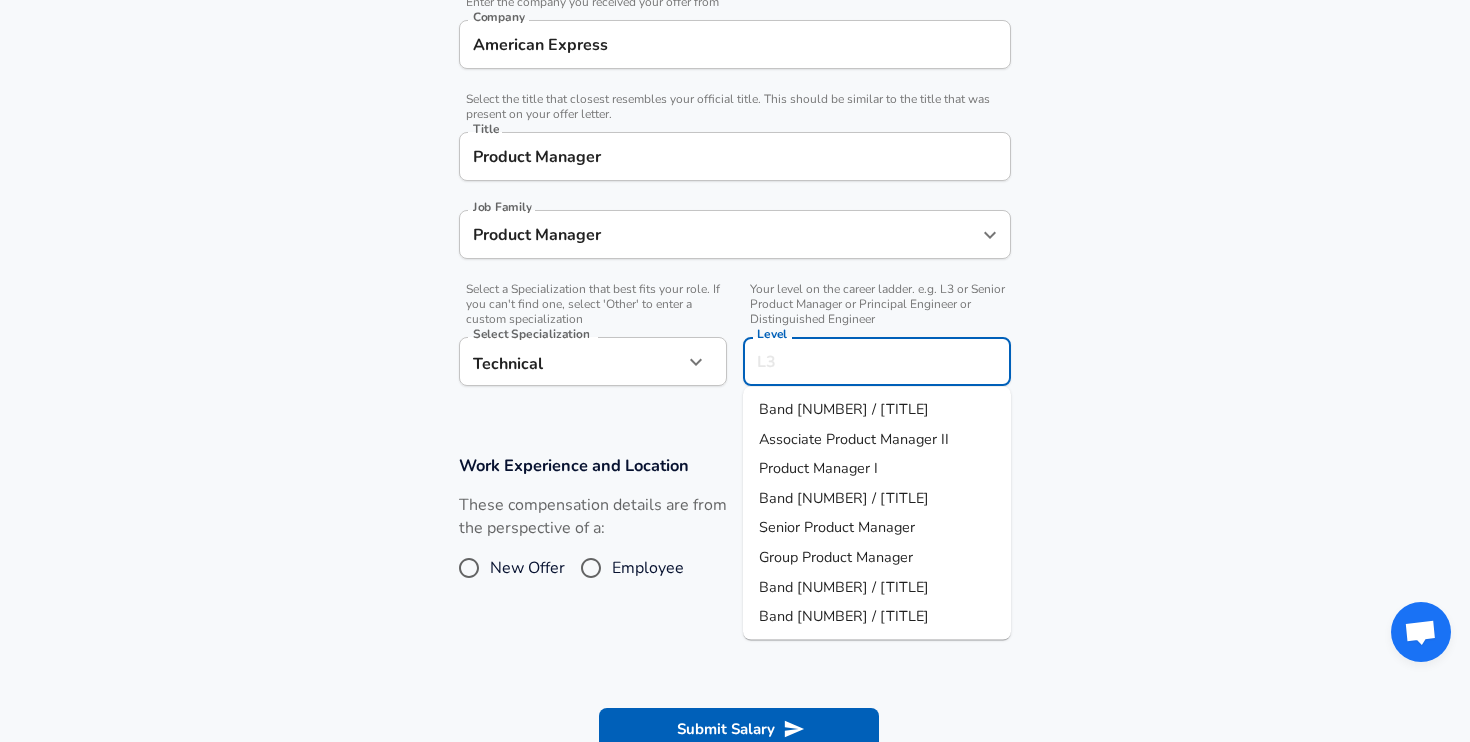 scroll, scrollTop: 427, scrollLeft: 0, axis: vertical 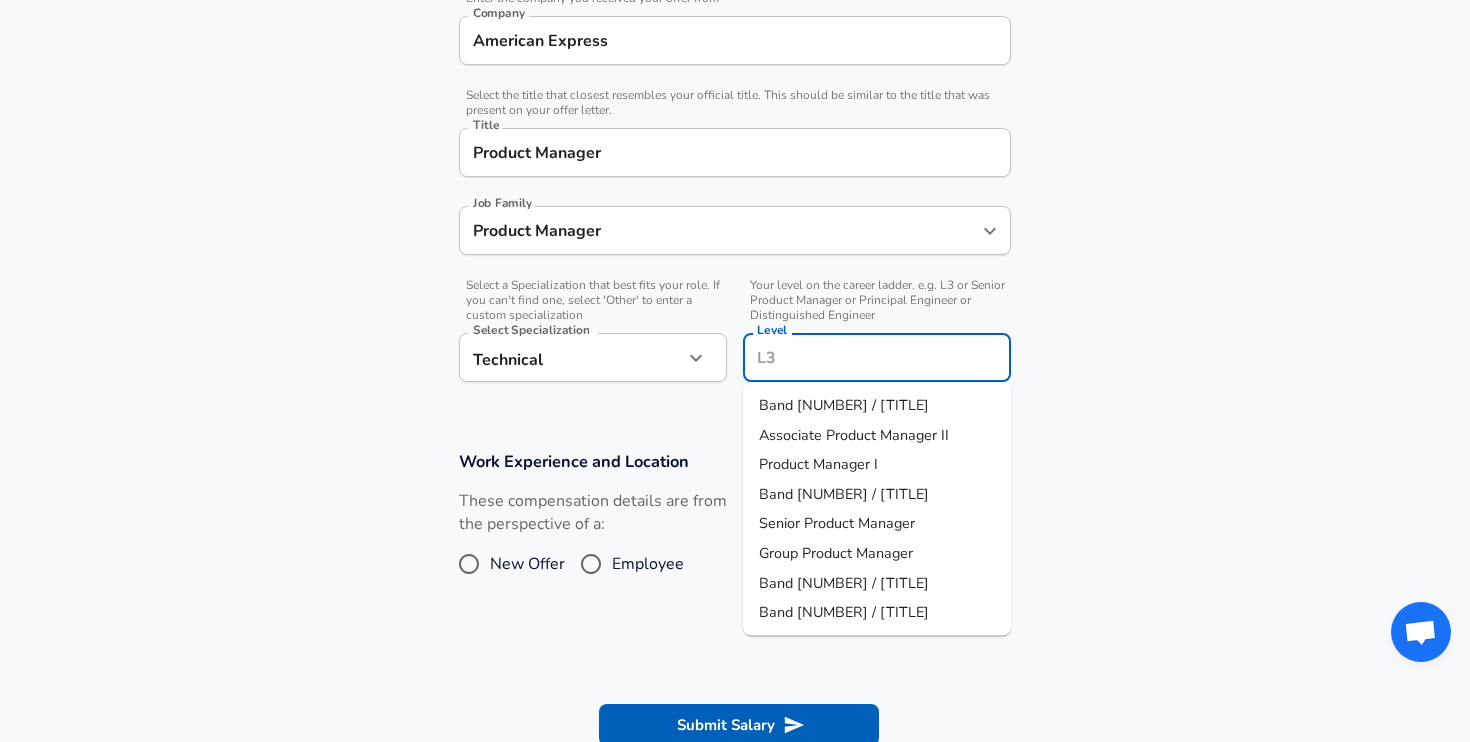click on "Product Manager I" at bounding box center (818, 464) 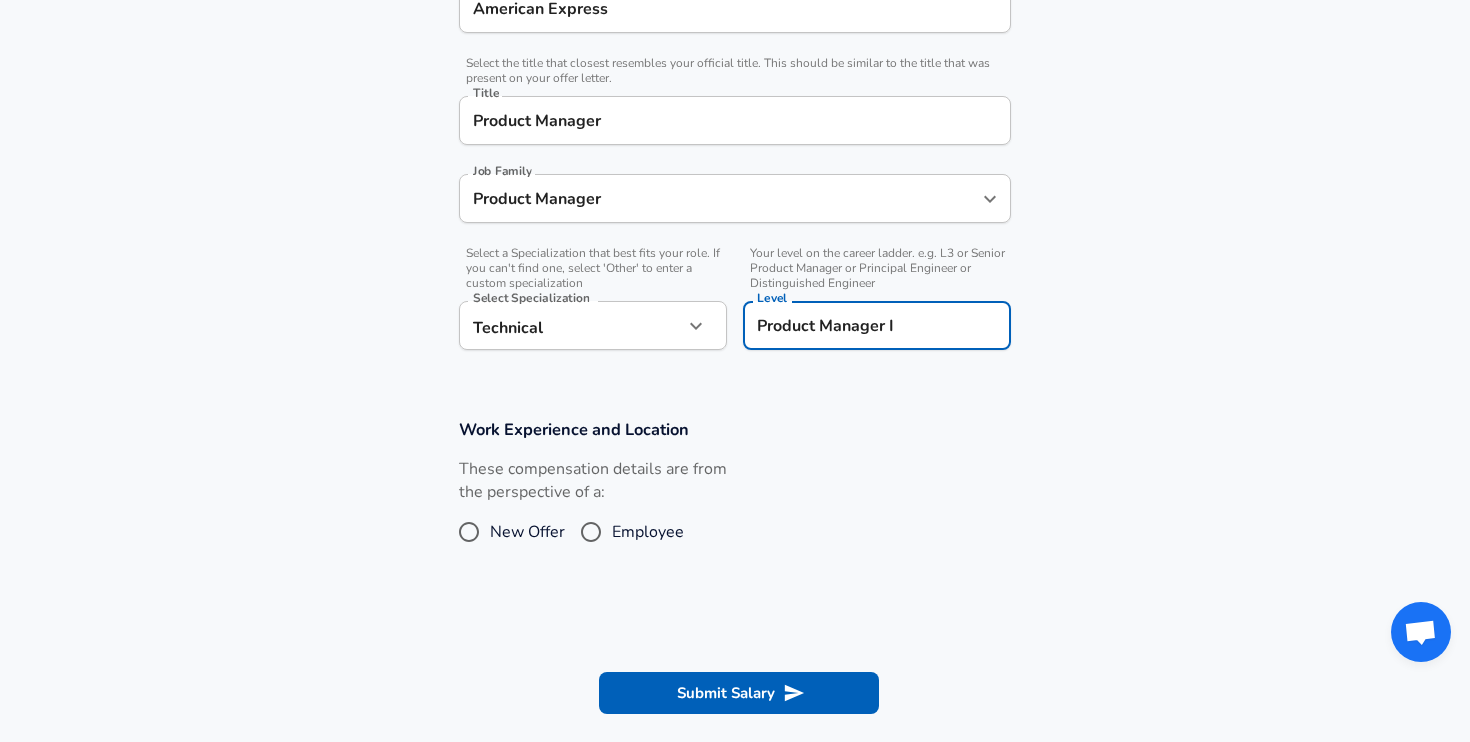 scroll, scrollTop: 464, scrollLeft: 0, axis: vertical 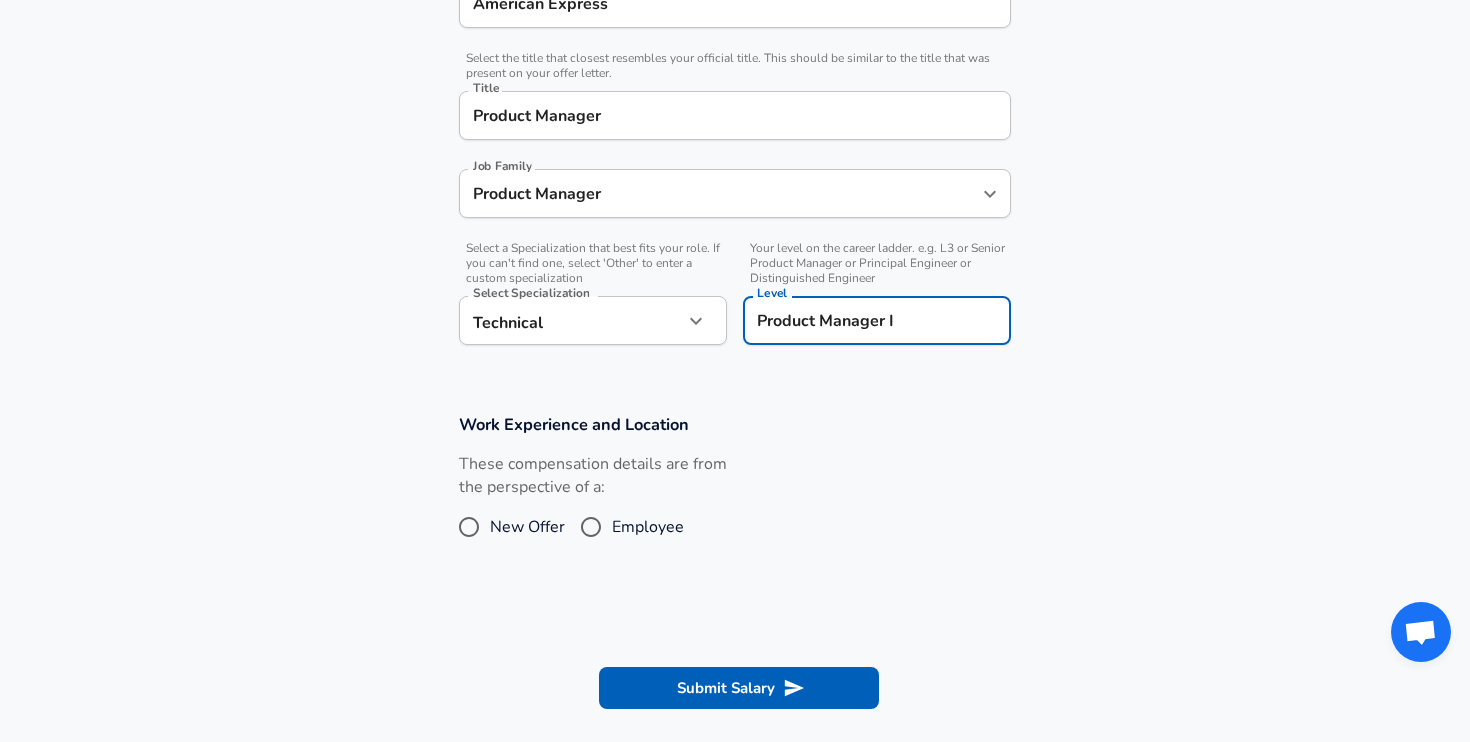 click on "Employee" at bounding box center (648, 527) 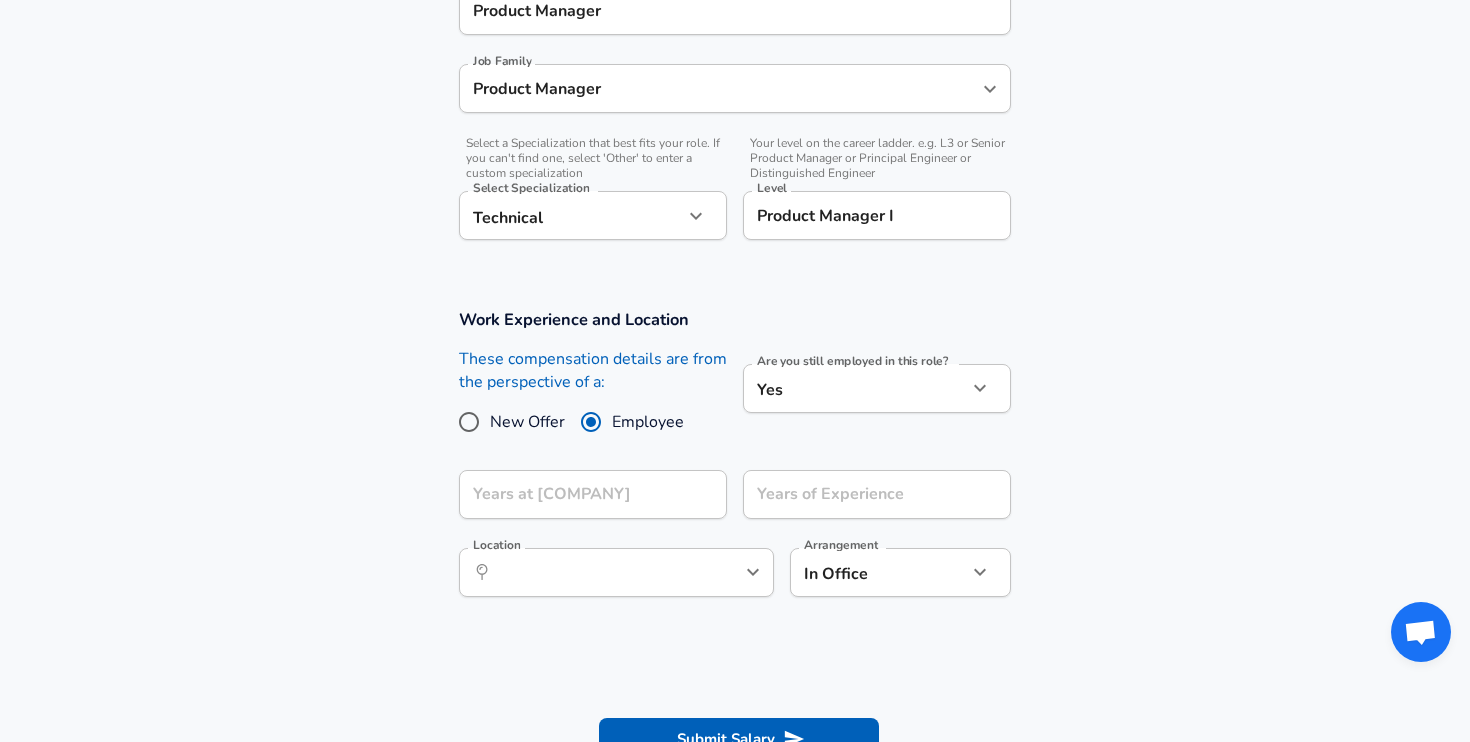 scroll, scrollTop: 579, scrollLeft: 0, axis: vertical 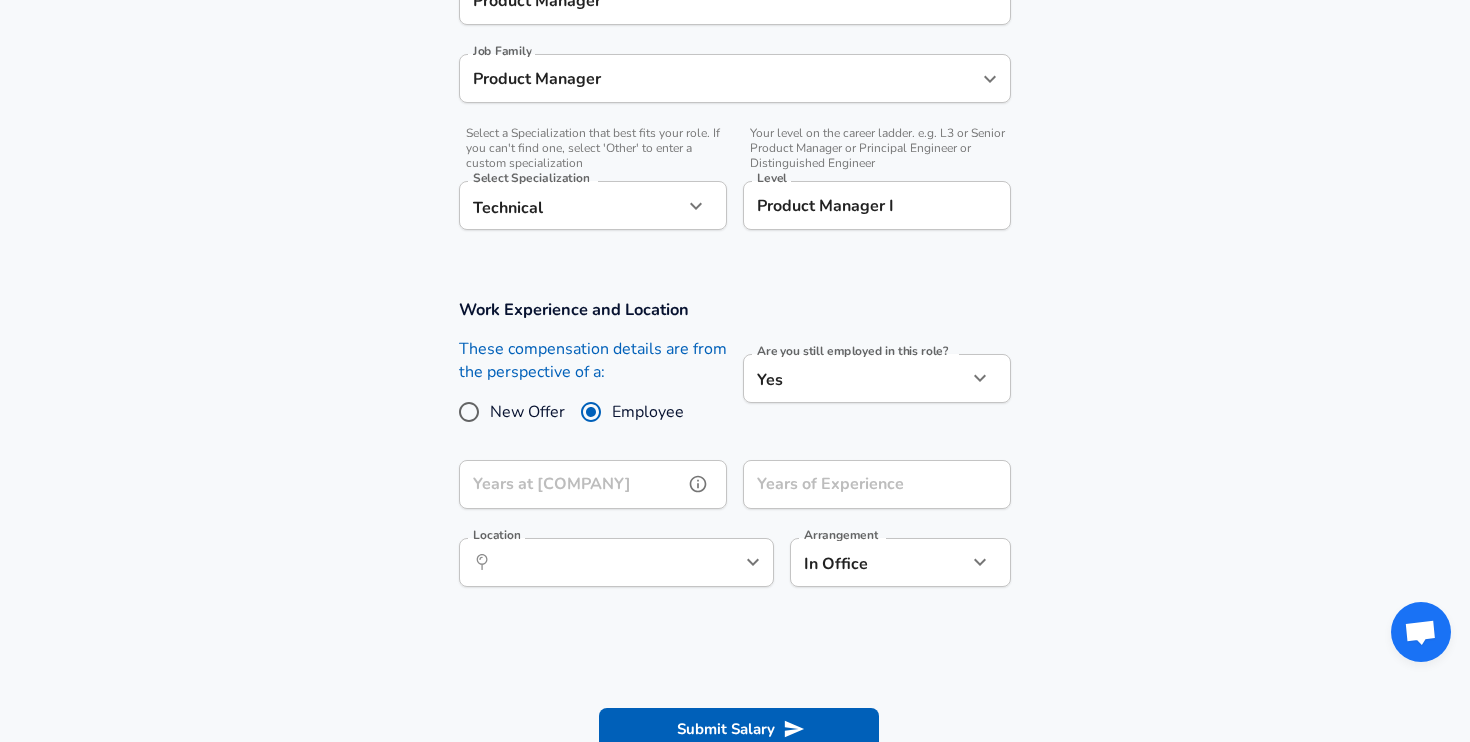 click on "Years at [COMPANY]" at bounding box center (571, 484) 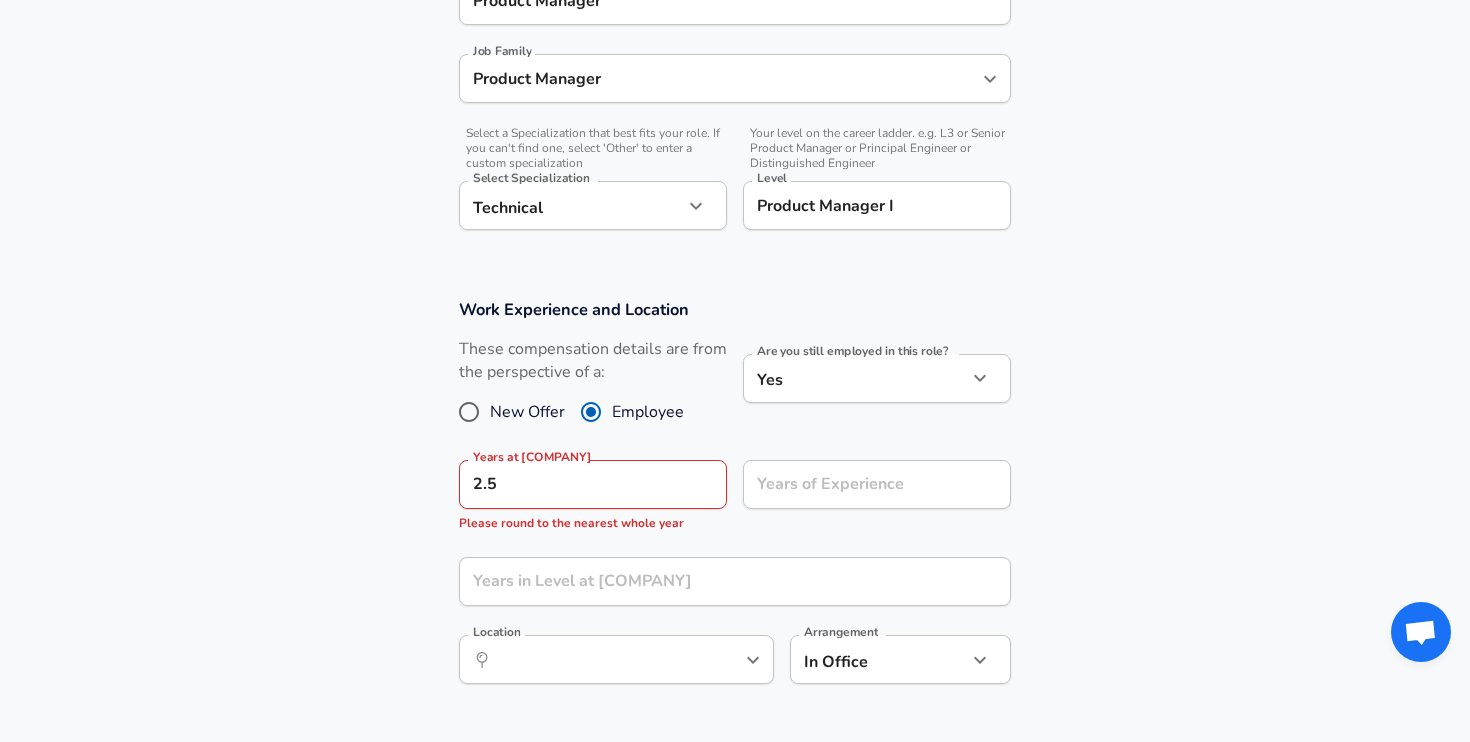 click on "Years at [COMPANY] [NUMBER] Years at [COMPANY] Please round to the nearest whole year Years of Experience Years of Experience Years in Level at [COMPANY] Years in Level at [COMPANY] Location ​ Location Arrangement In Office office Arrangement" at bounding box center [735, 498] 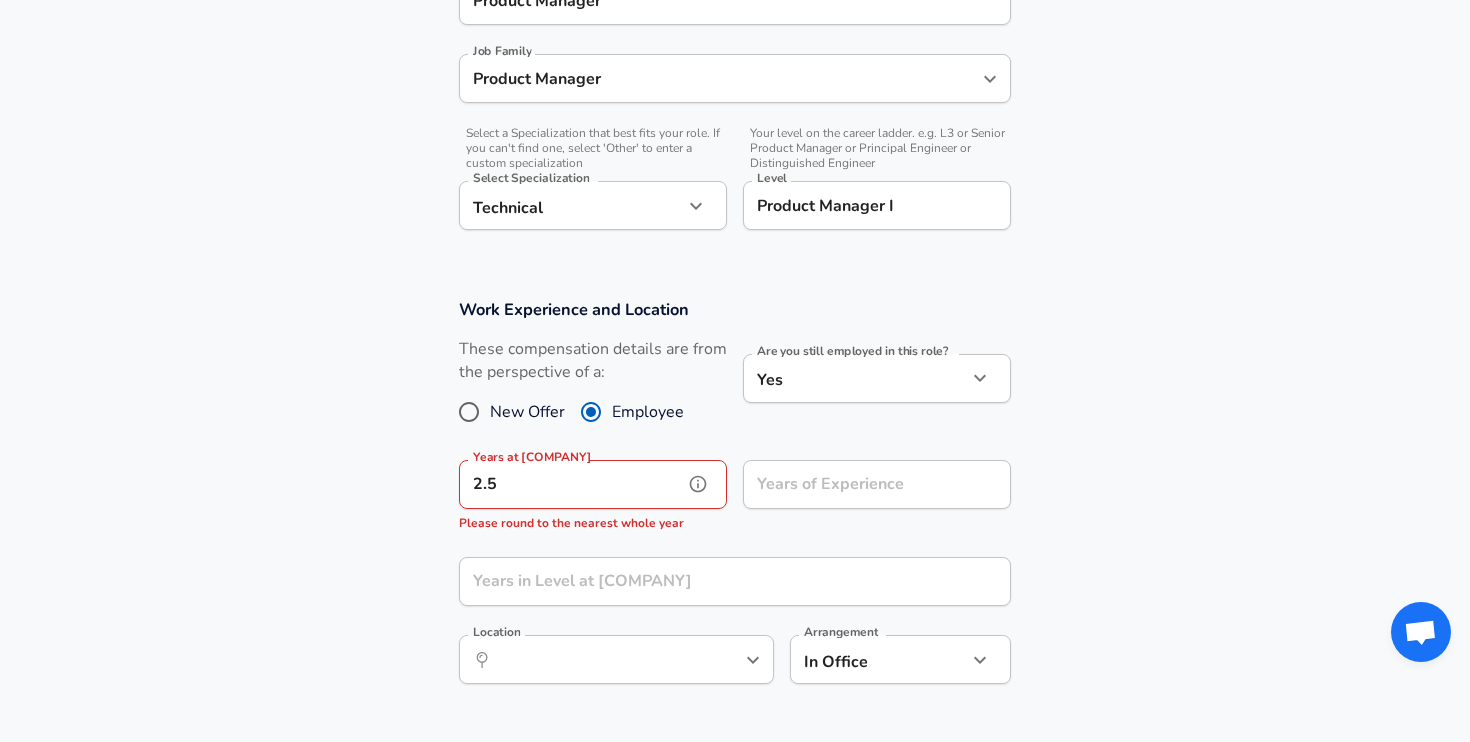 click on "2.5" at bounding box center (571, 484) 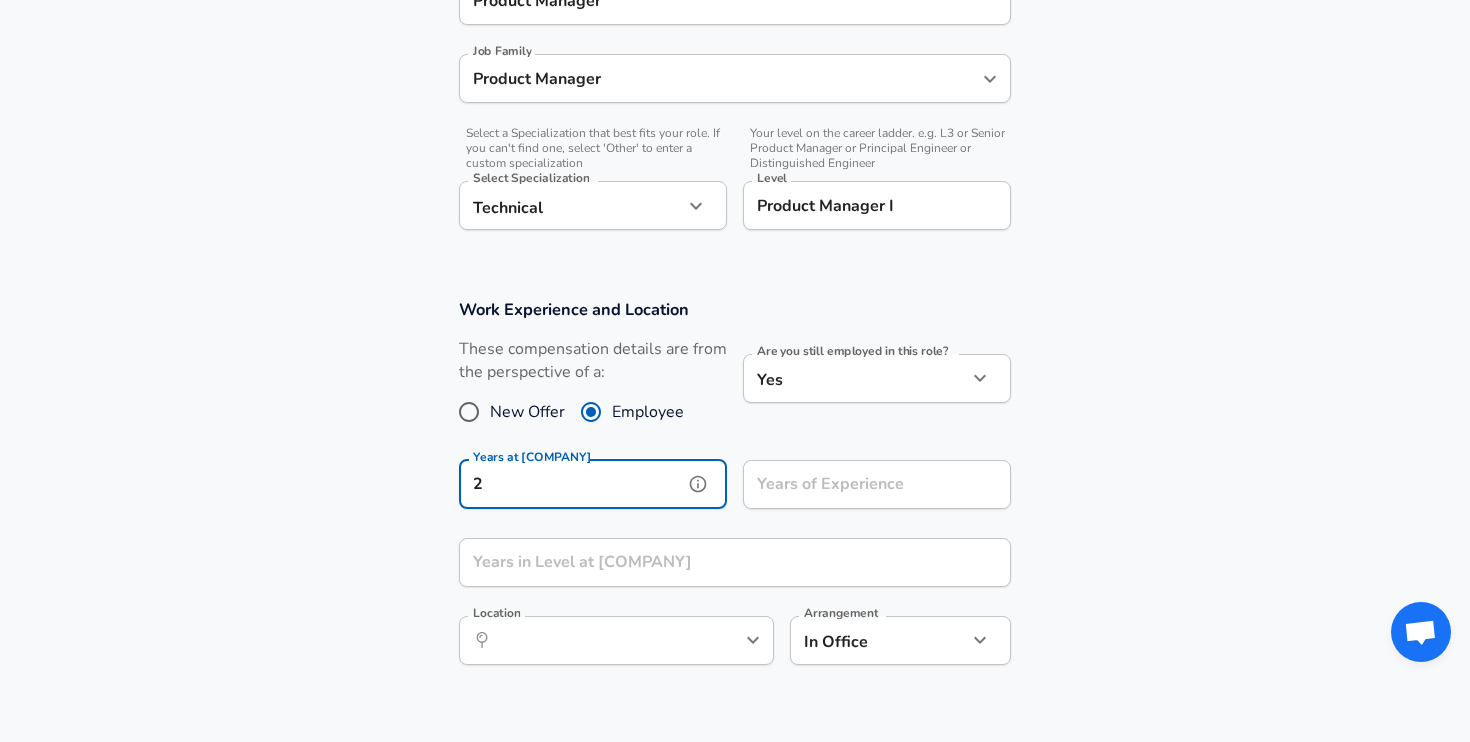 type on "2" 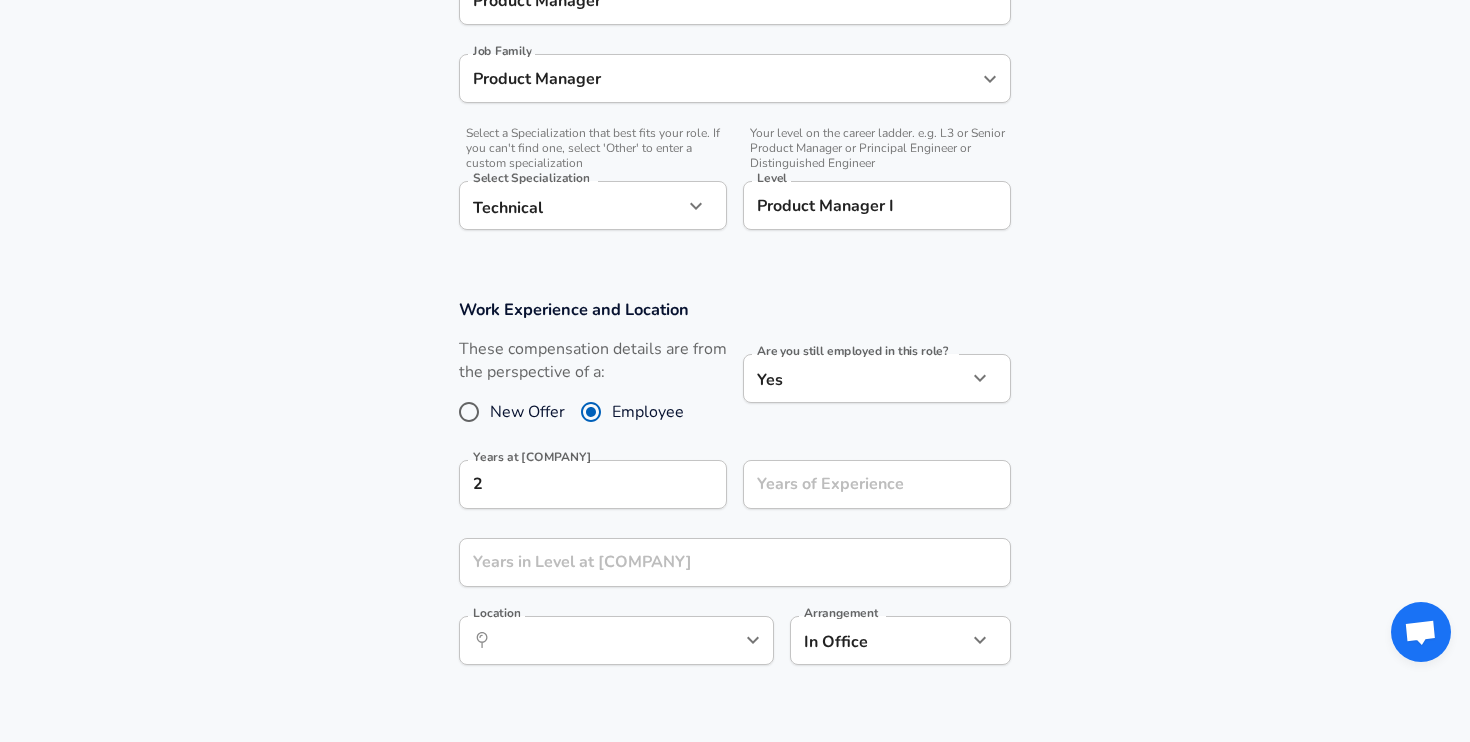 click on "Years of Experience Years of Experience" at bounding box center [869, 483] 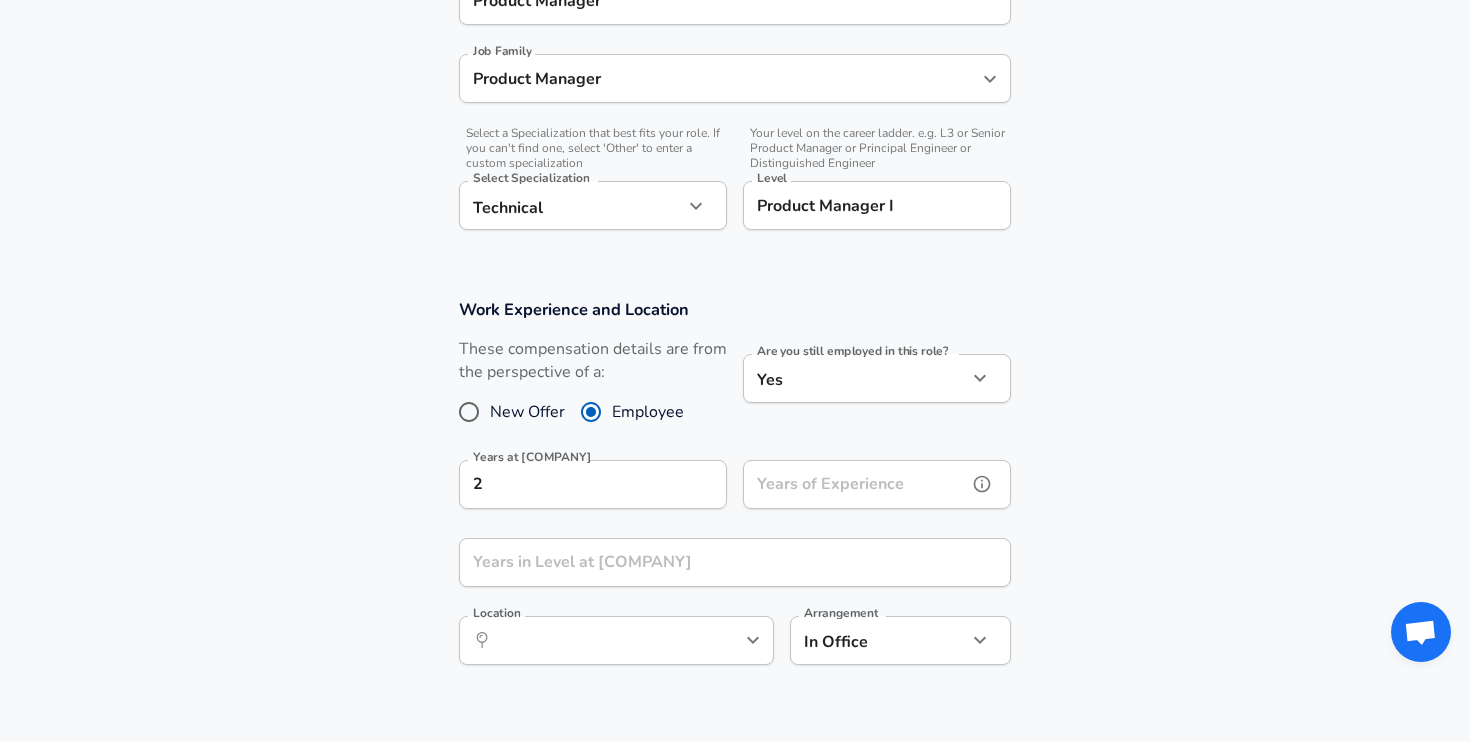 click on "Years of Experience" at bounding box center [855, 484] 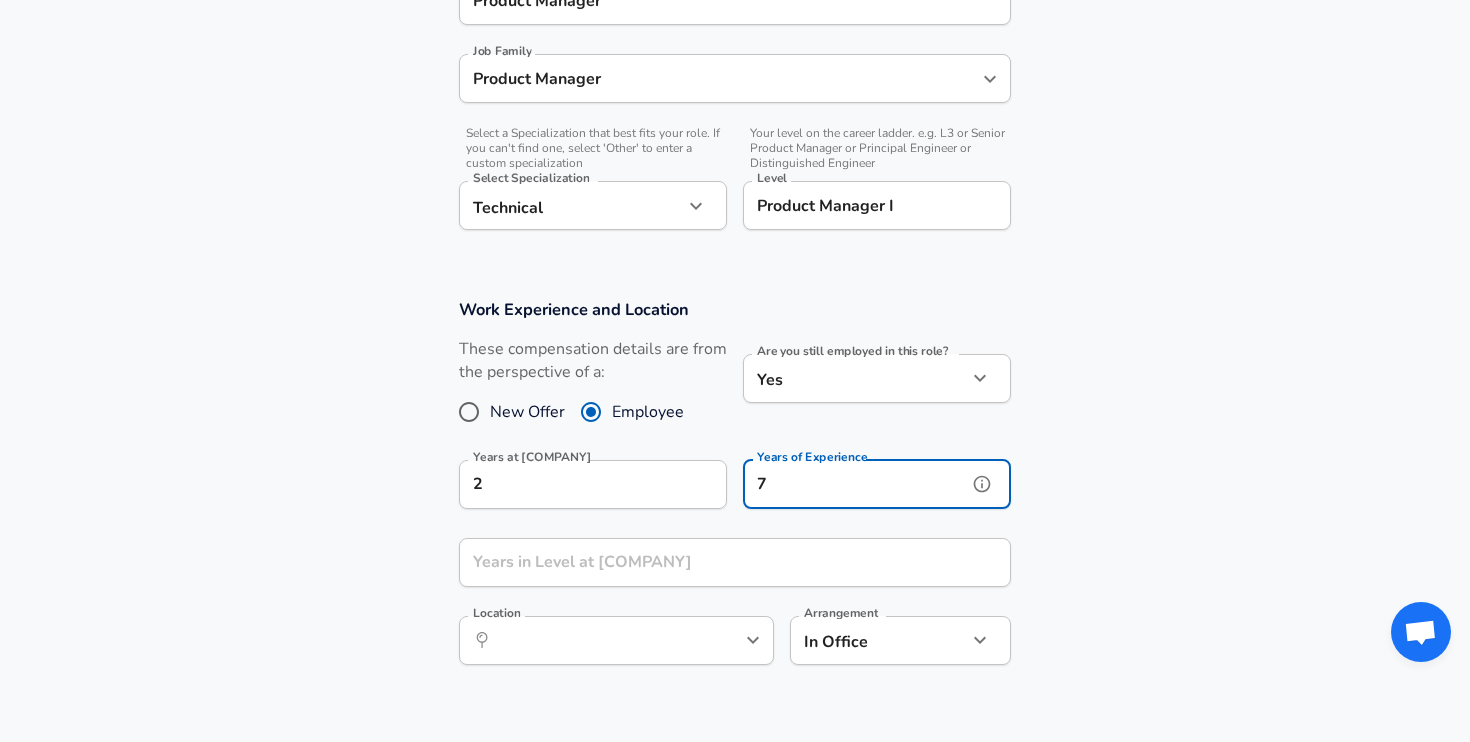 type on "7" 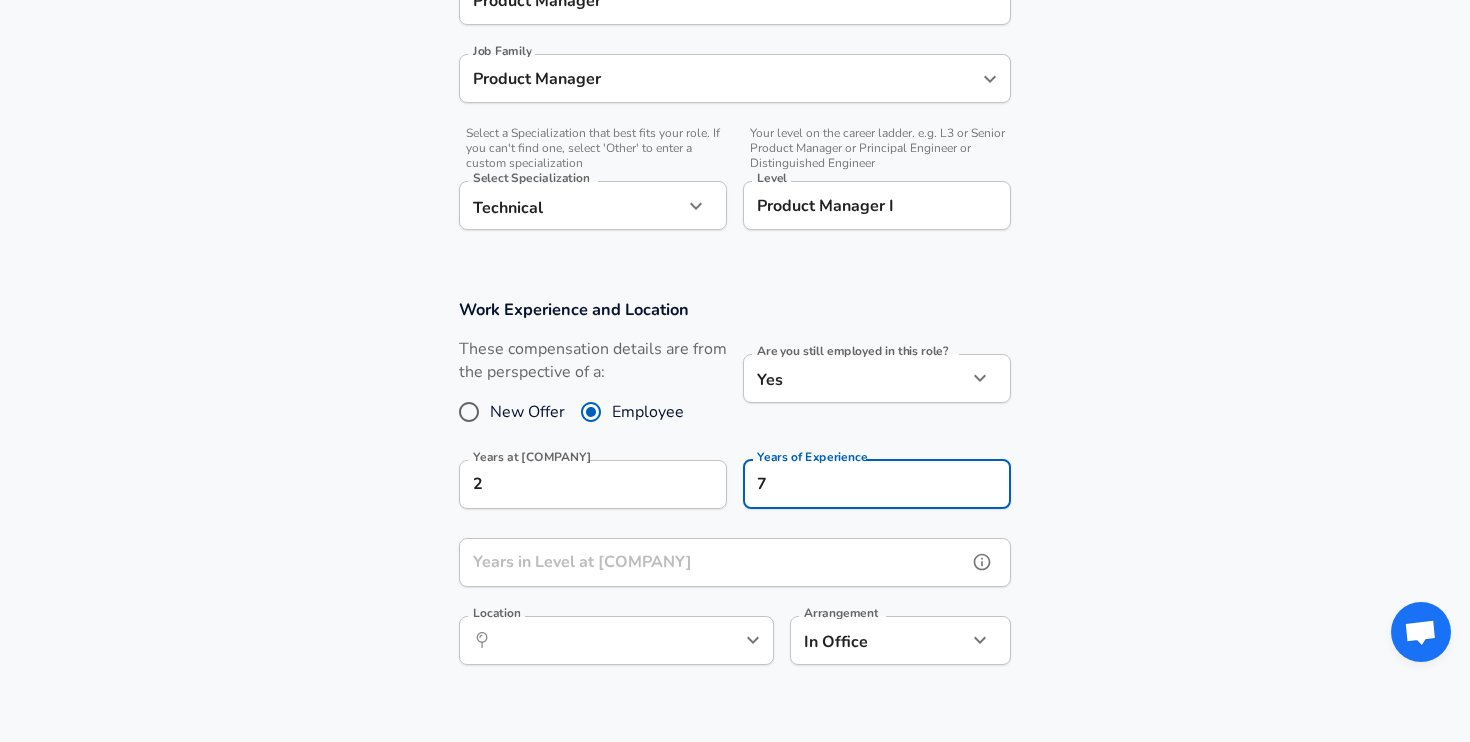 click on "Years in Level at [COMPANY]" at bounding box center (713, 562) 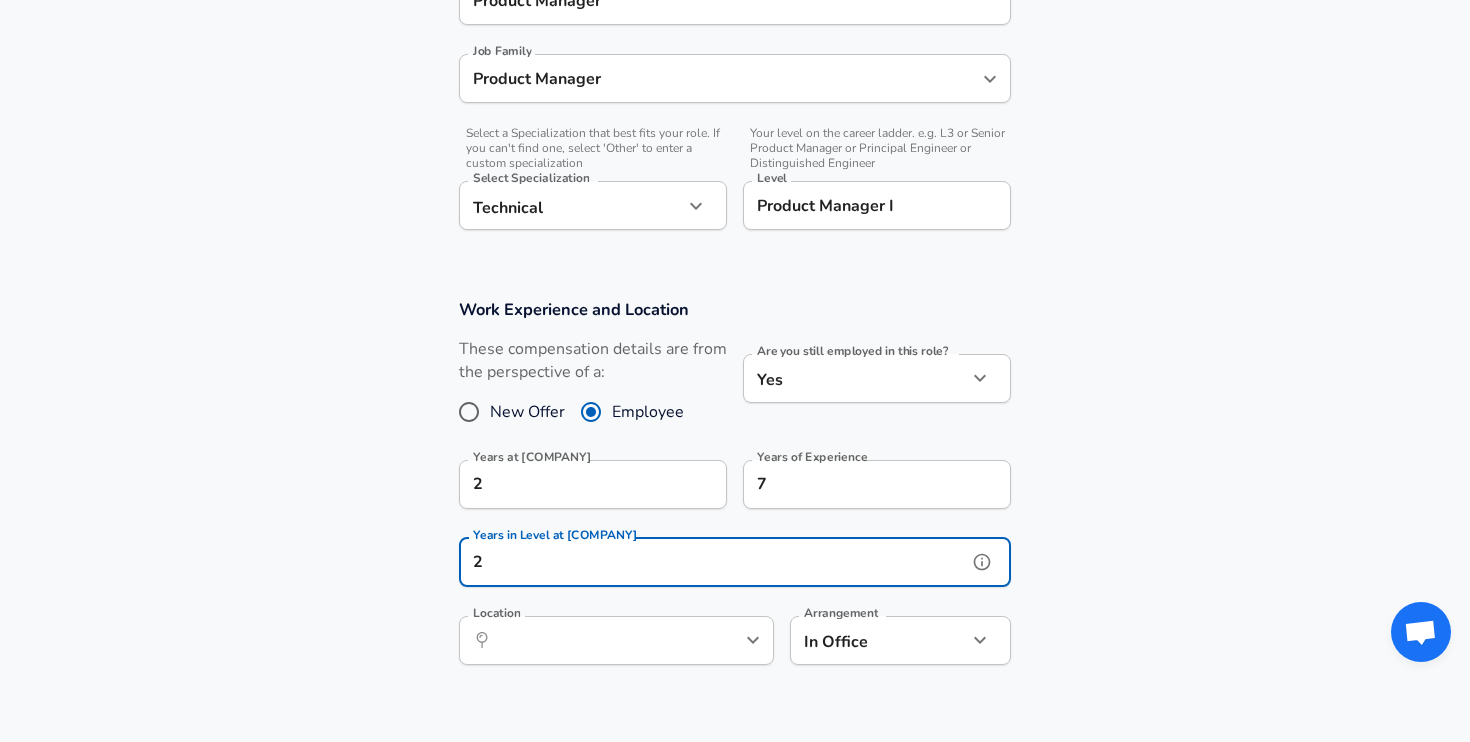 type on "2" 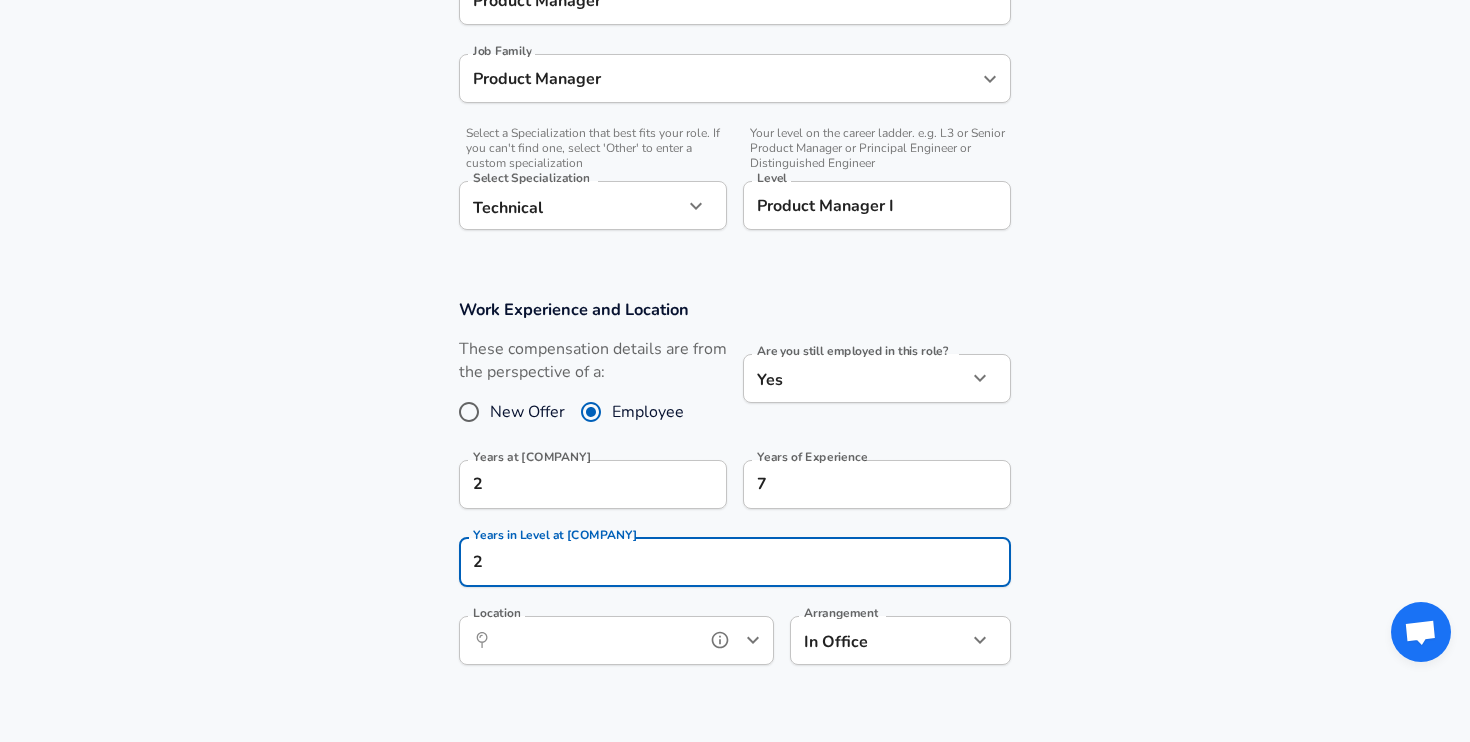 click on "Location" at bounding box center (594, 640) 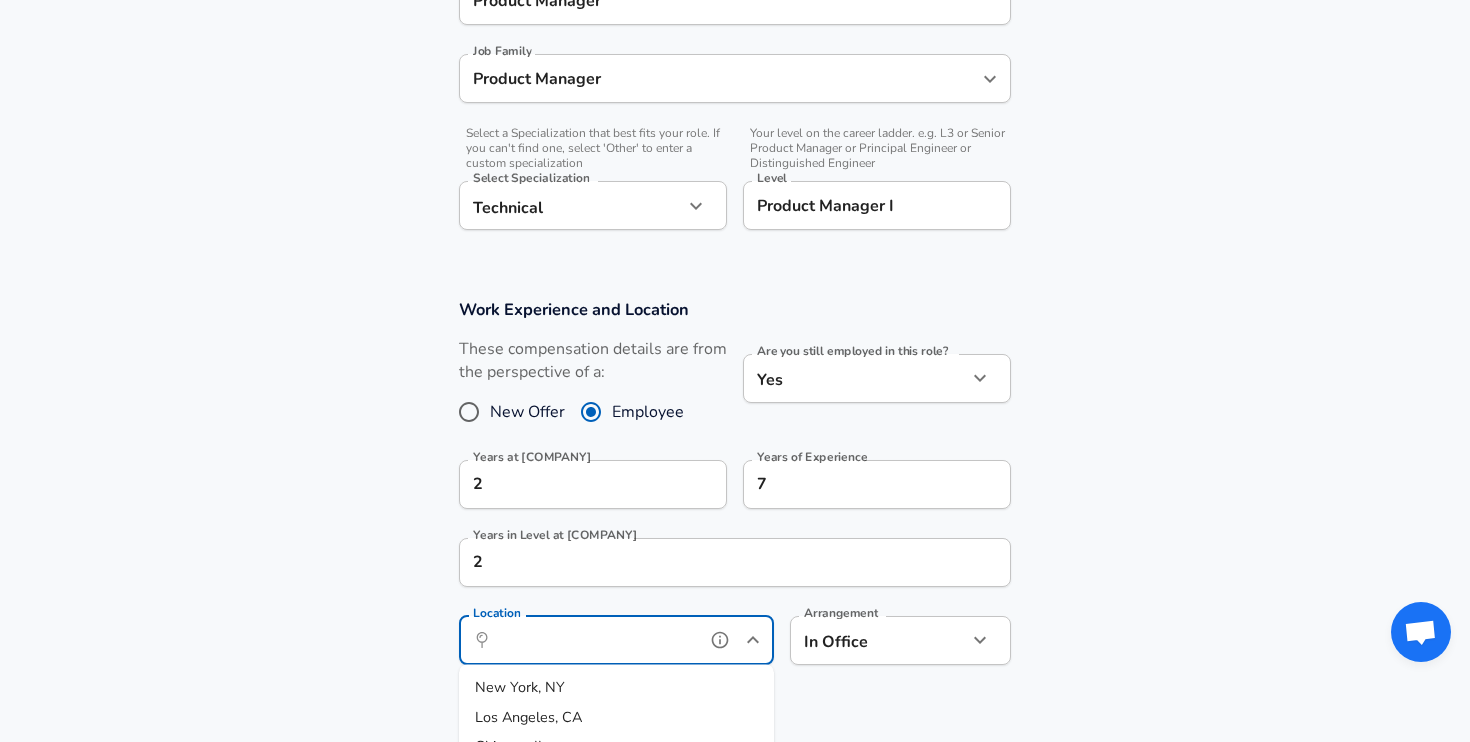 drag, startPoint x: 569, startPoint y: 689, endPoint x: 682, endPoint y: 670, distance: 114.58621 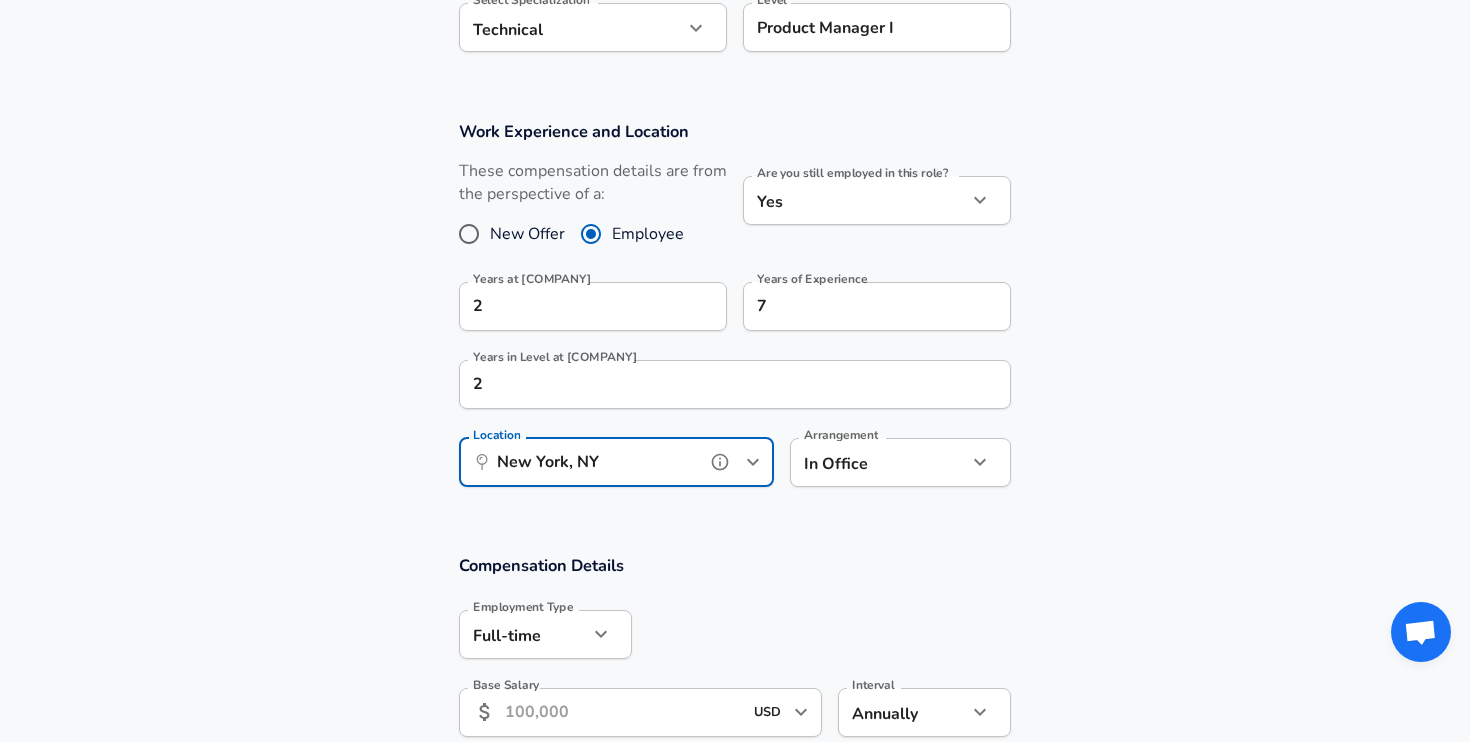 scroll, scrollTop: 859, scrollLeft: 0, axis: vertical 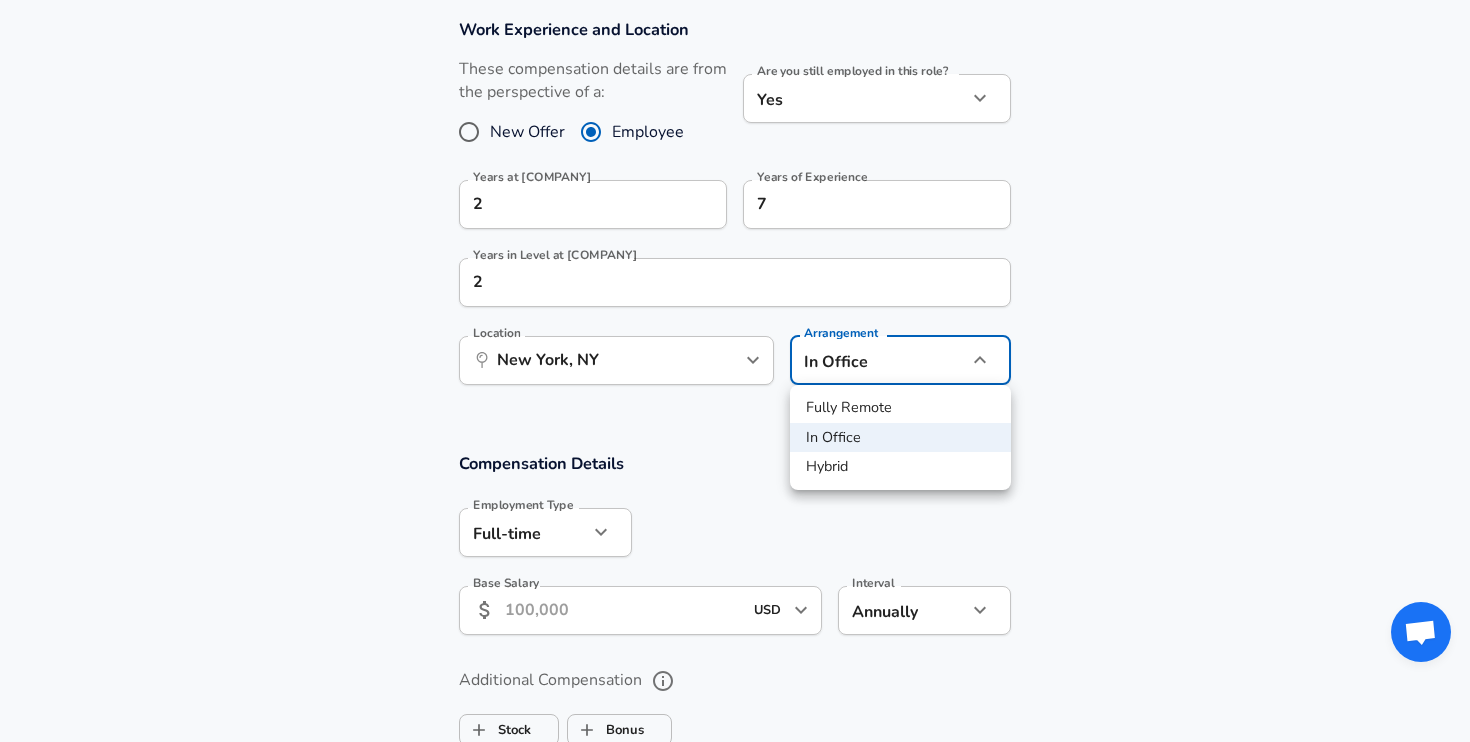 click on "Company [COMPANY] Company Title [TITLE] Title Job Family [TITLE] Job Family Select Specialization that best fits your role. If you can't find one, select 'Other' to enter a custom specialization Select Specialization Technical Technical Select Specialization Level [TITLE] Level Work Experience and Location New Offer Employee Yes yes" at bounding box center (735, -488) 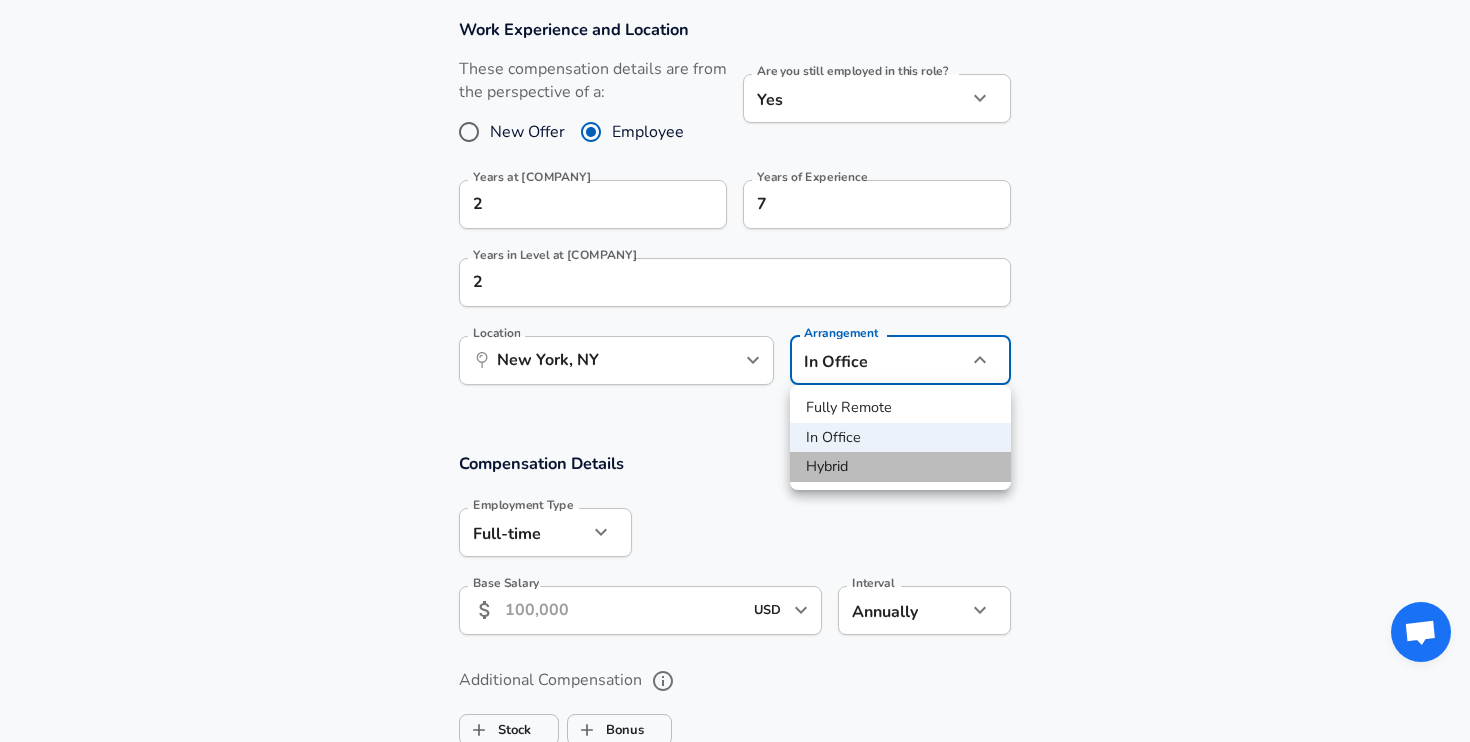 click on "Hybrid" at bounding box center (900, 467) 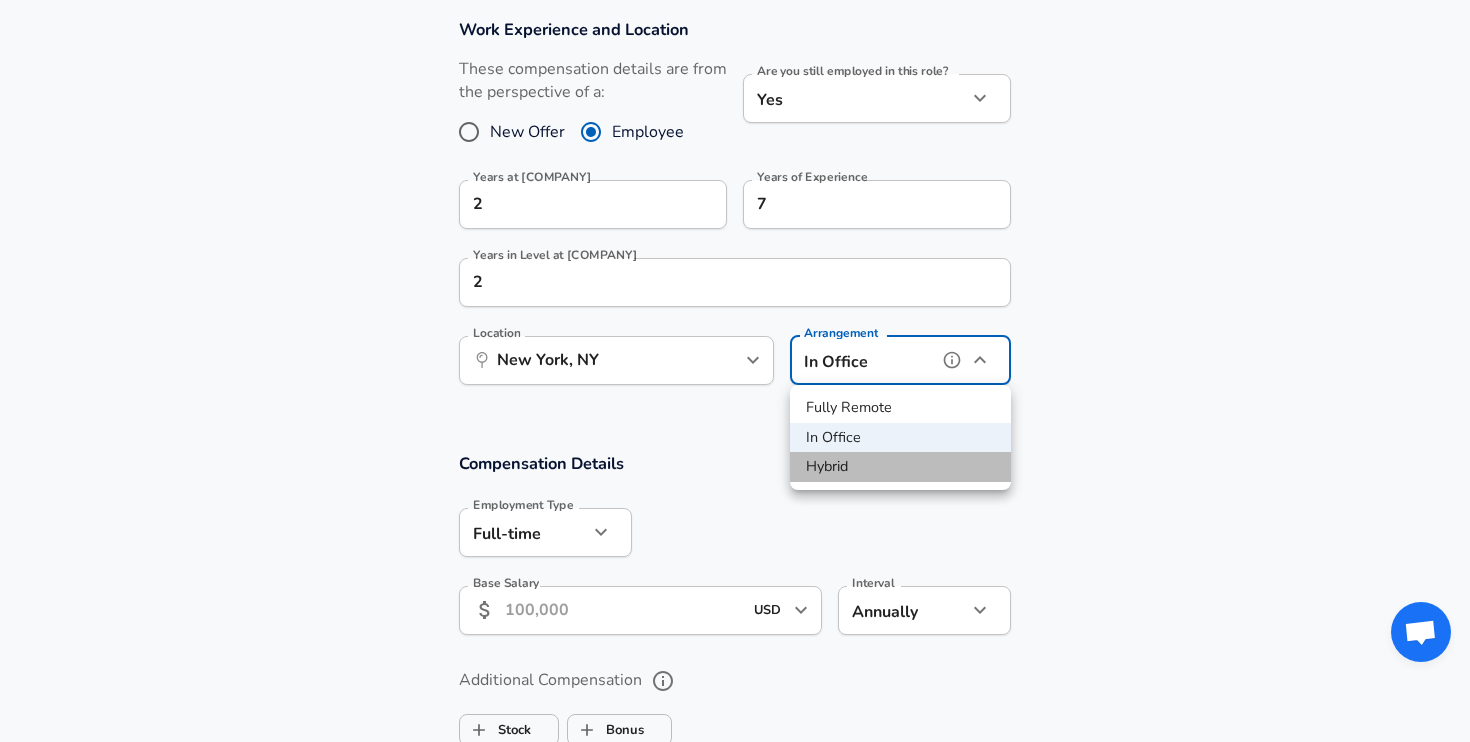 type on "hybrid" 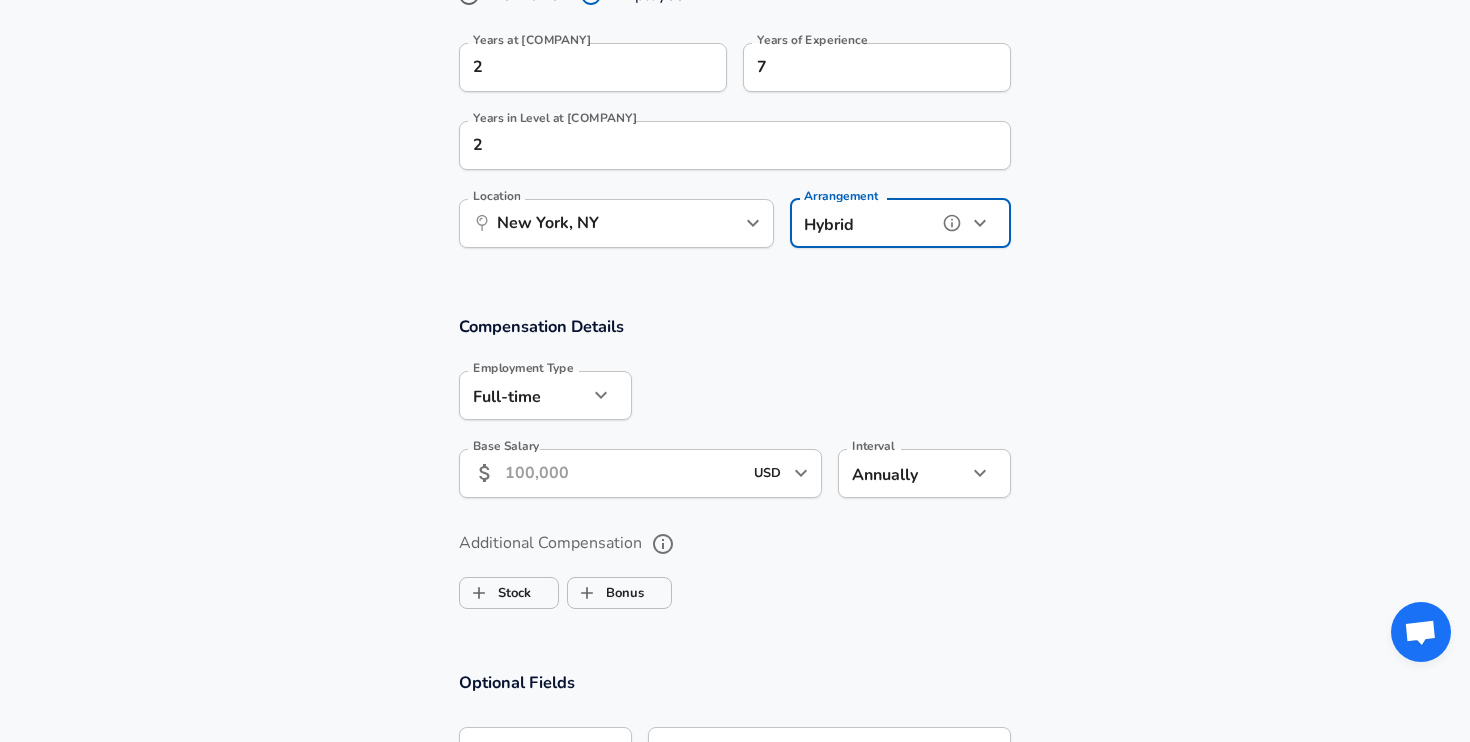 scroll, scrollTop: 1002, scrollLeft: 0, axis: vertical 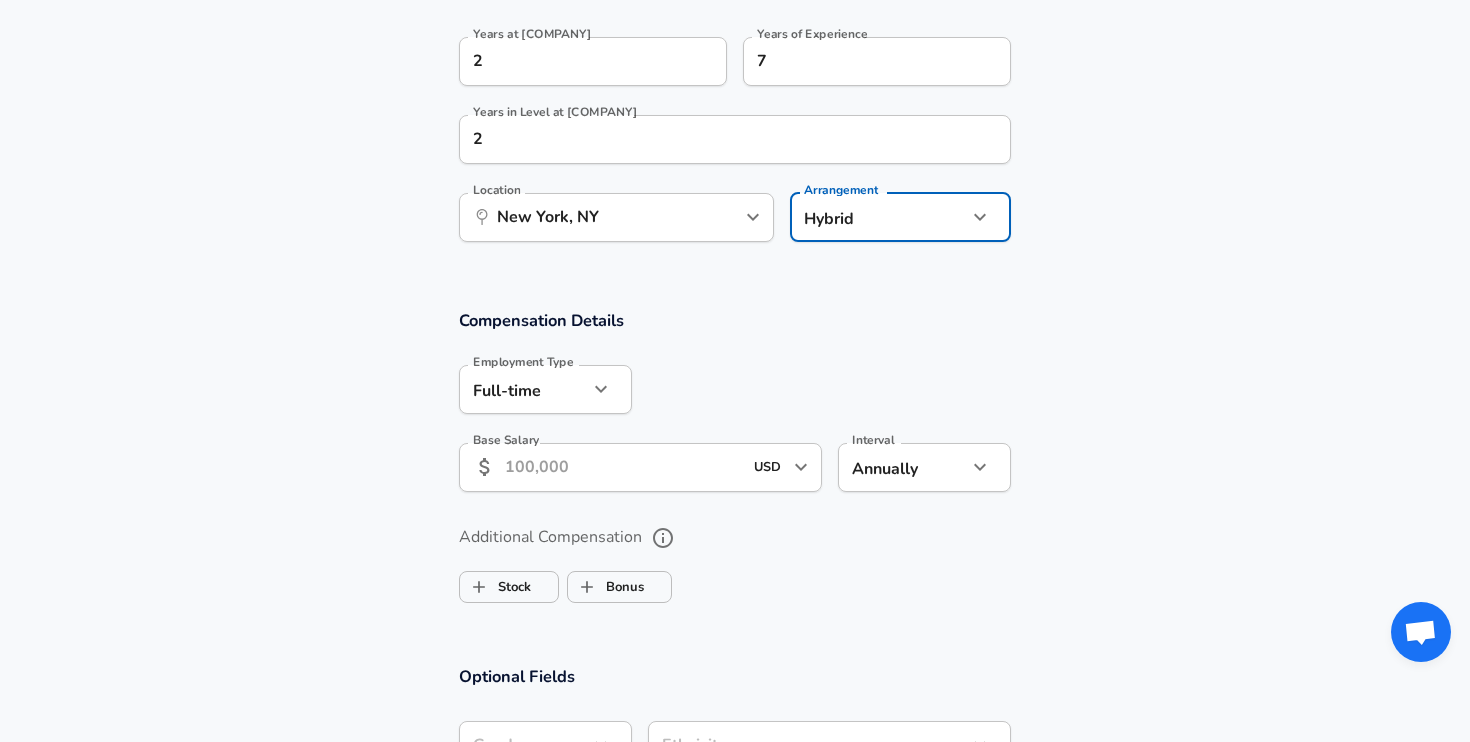 click on "Base Salary" at bounding box center (623, 467) 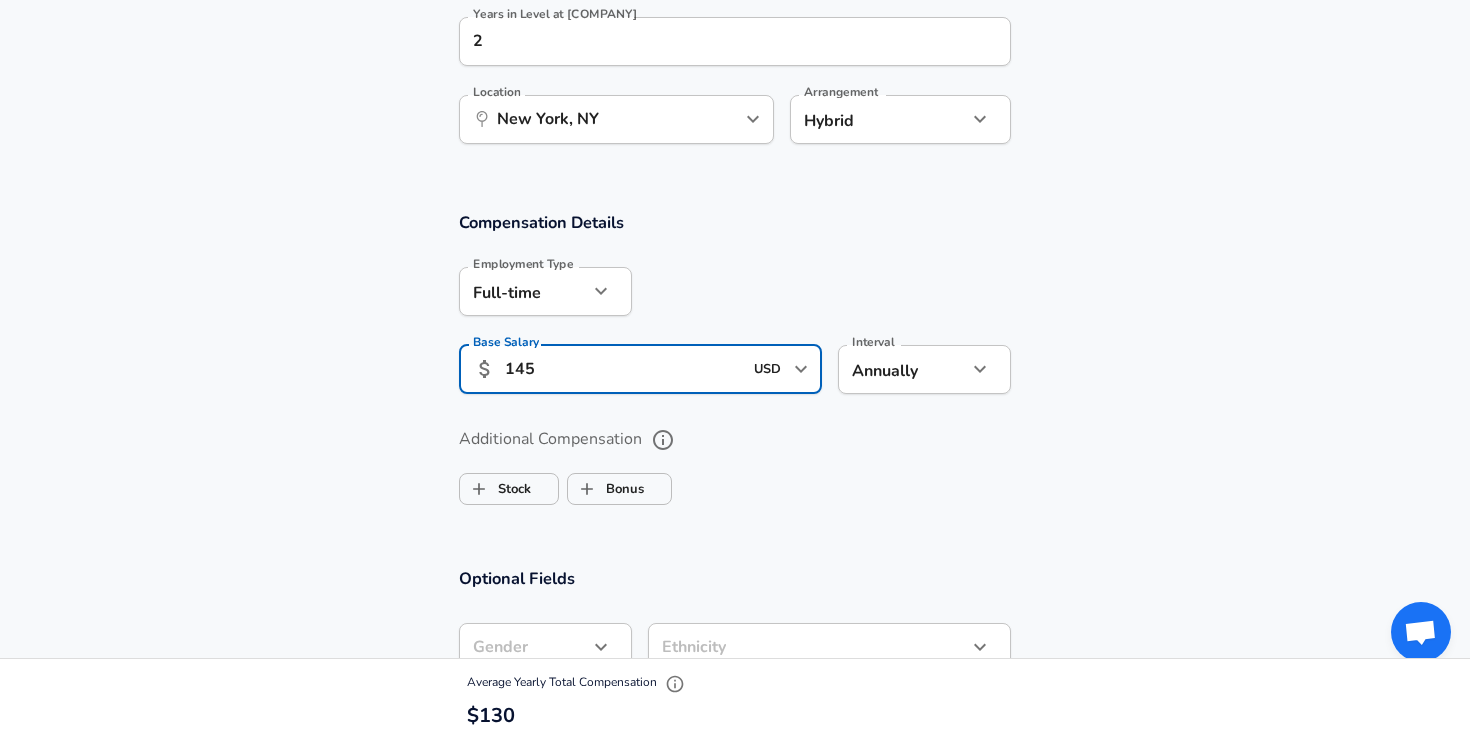 scroll, scrollTop: 1120, scrollLeft: 0, axis: vertical 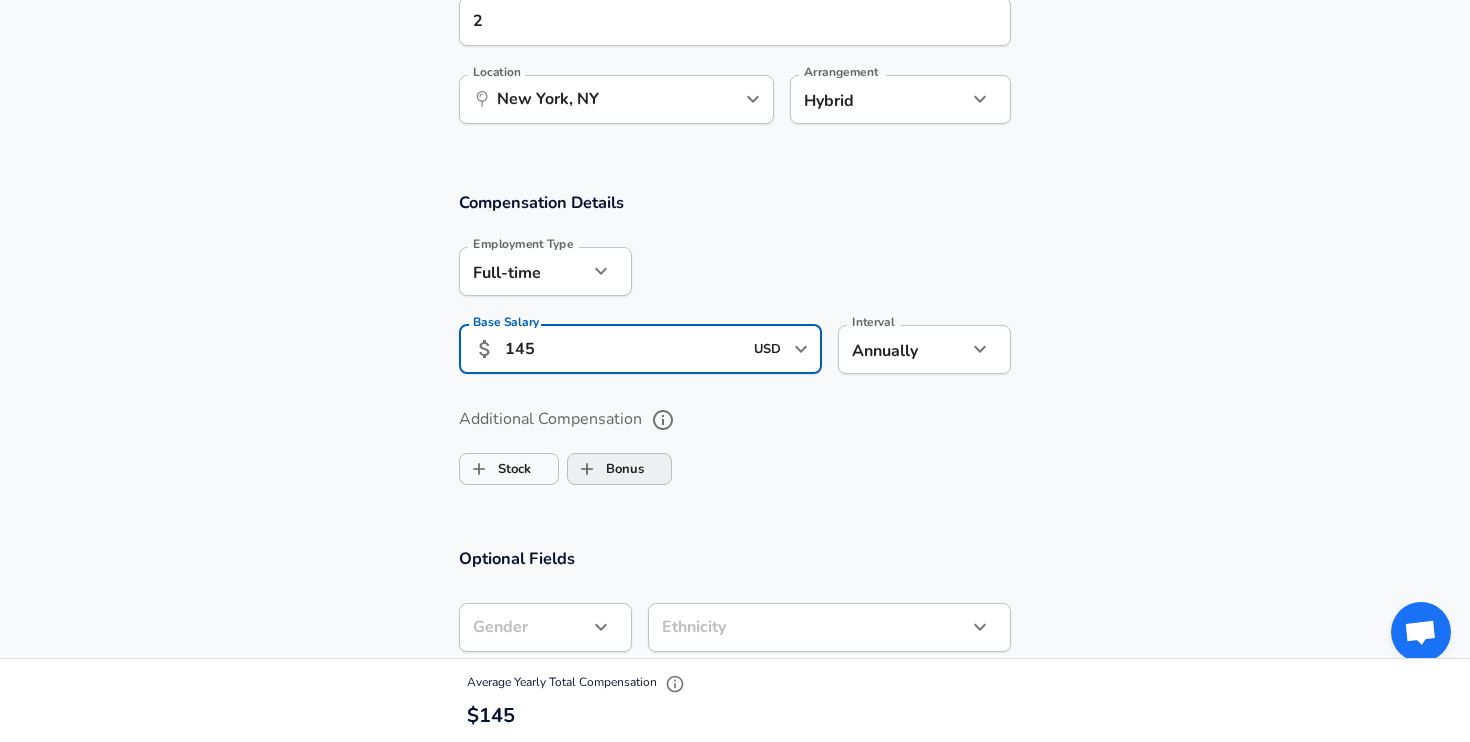click on "Stock Bonus" at bounding box center [735, 465] 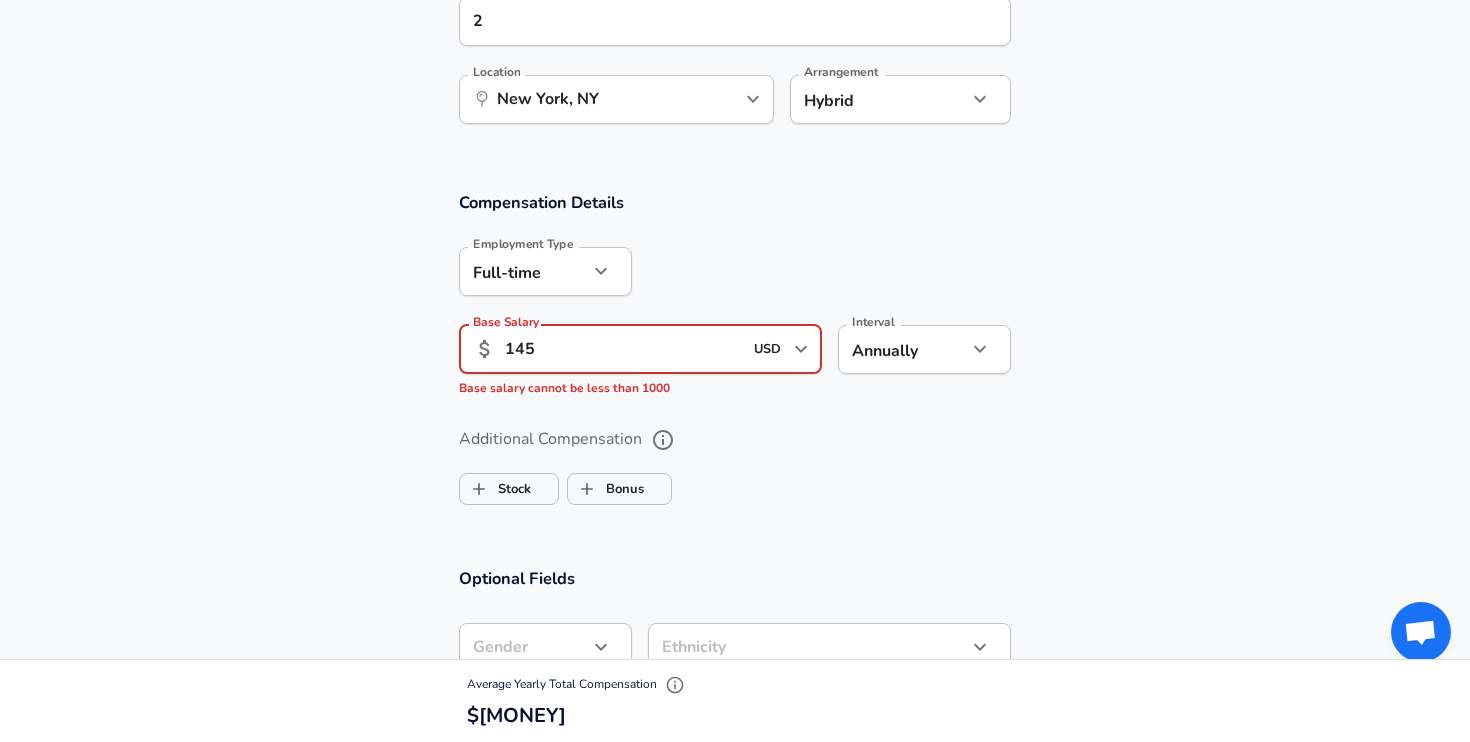 click on "145" at bounding box center [623, 349] 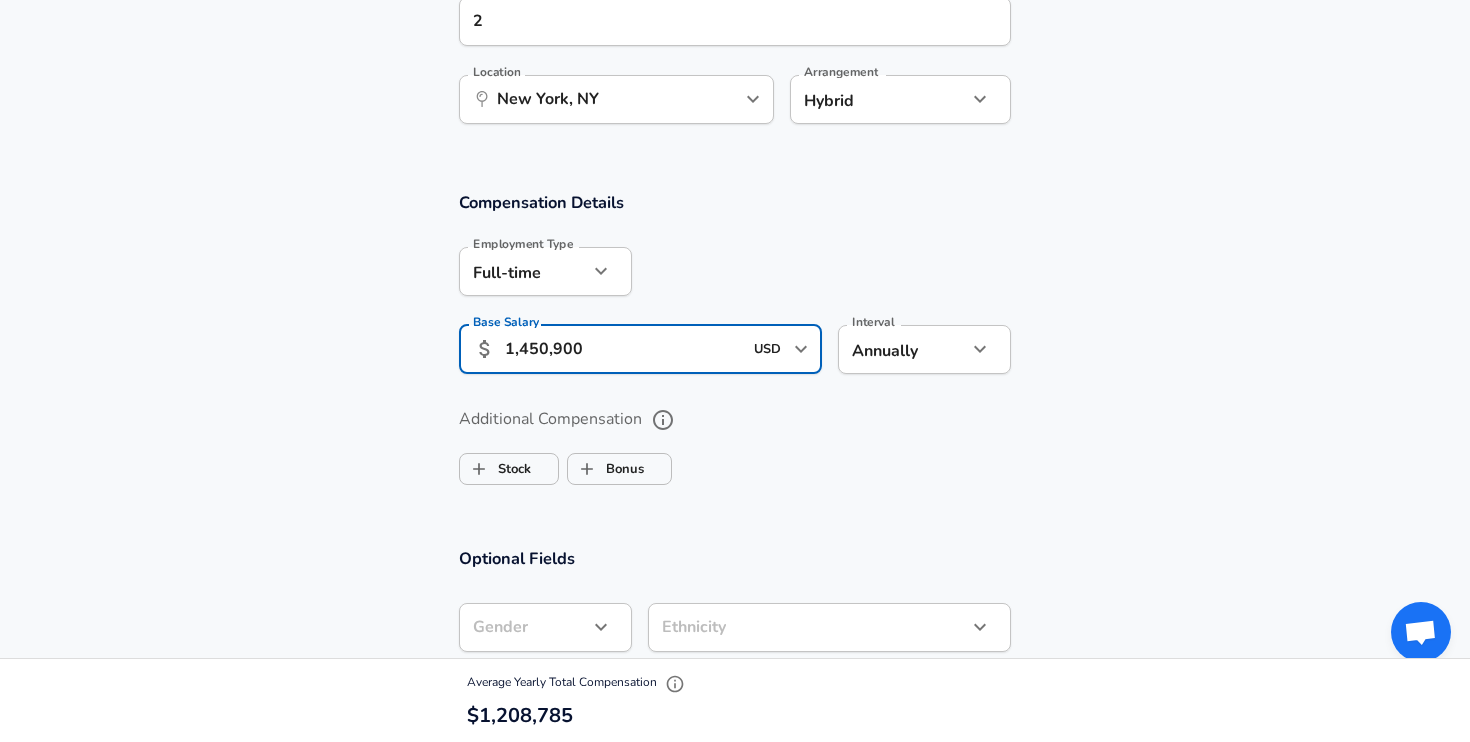 click on "1,450,900" at bounding box center [623, 349] 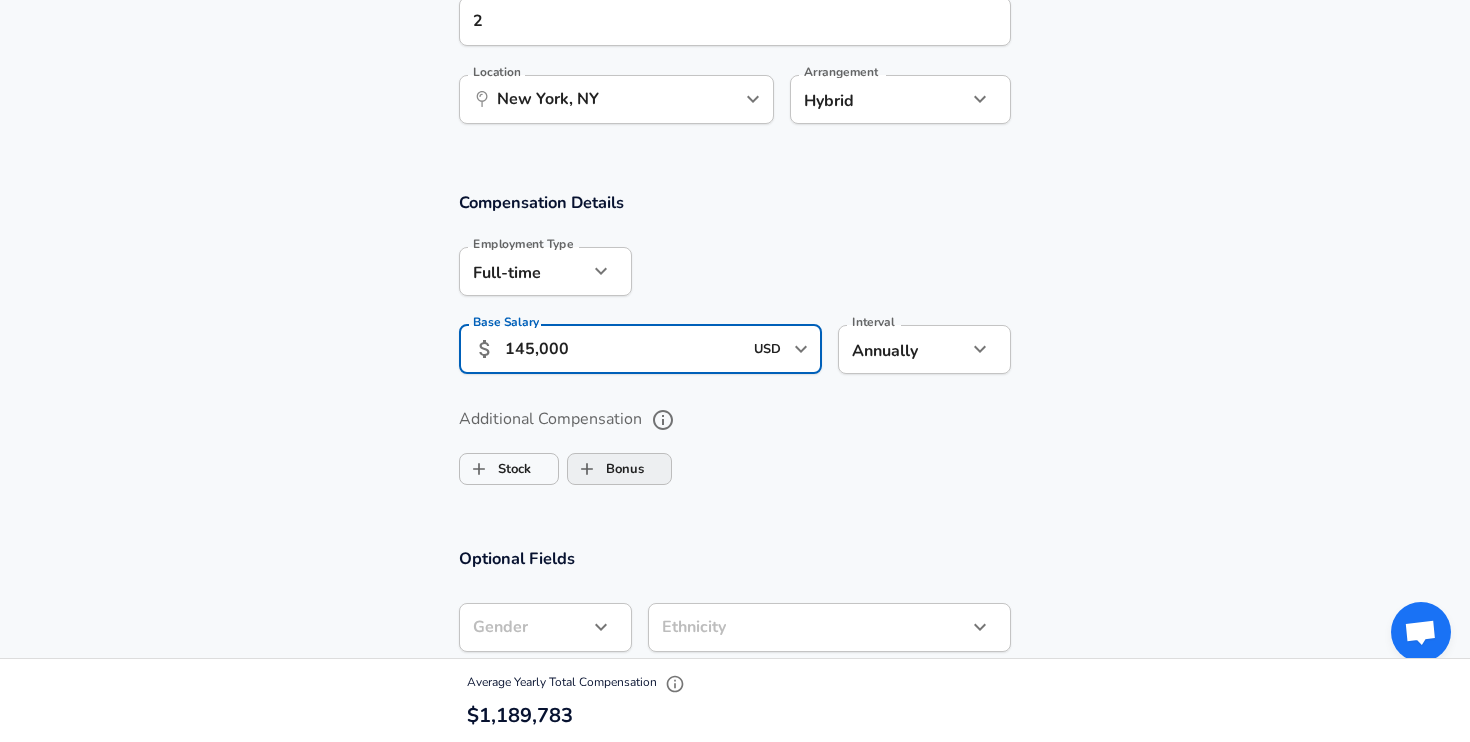 type on "145,000" 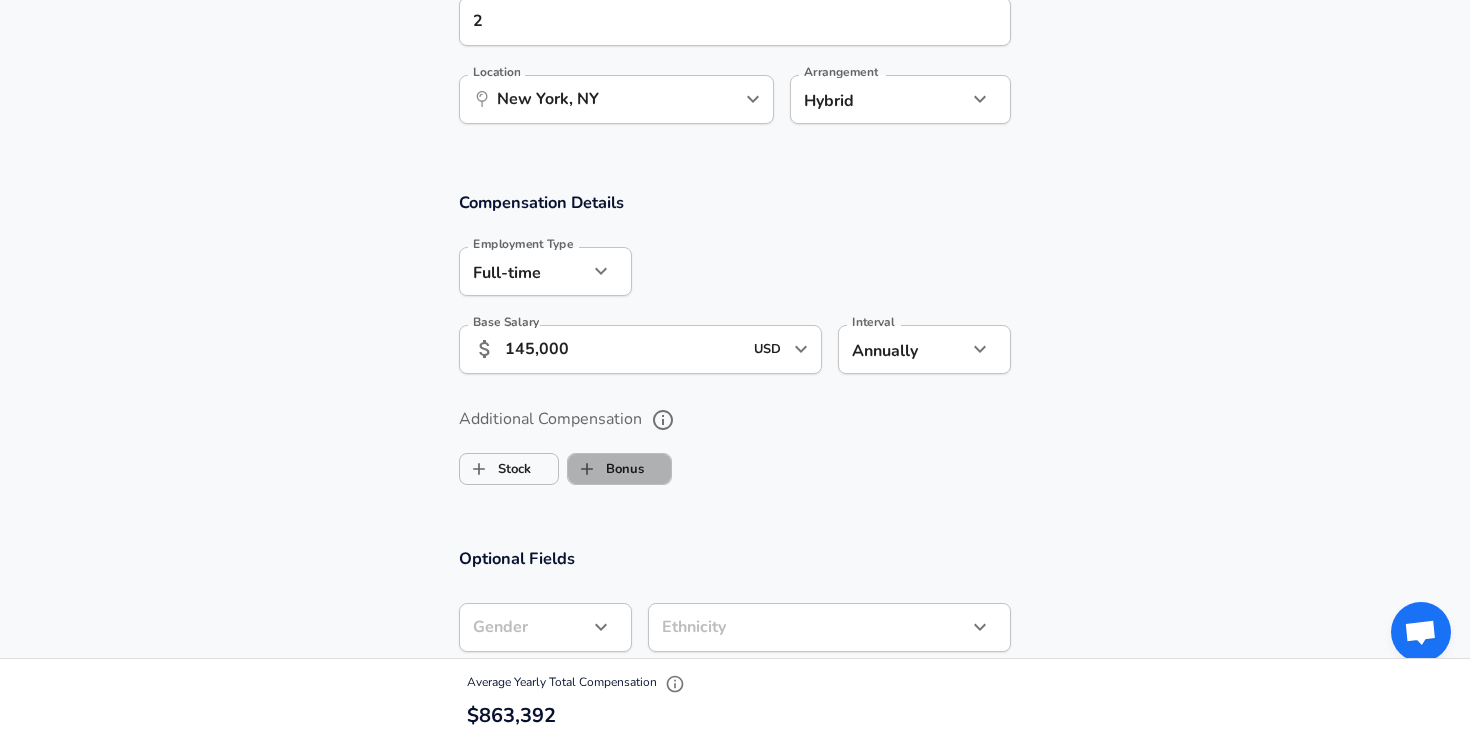 click on "Bonus" at bounding box center [606, 469] 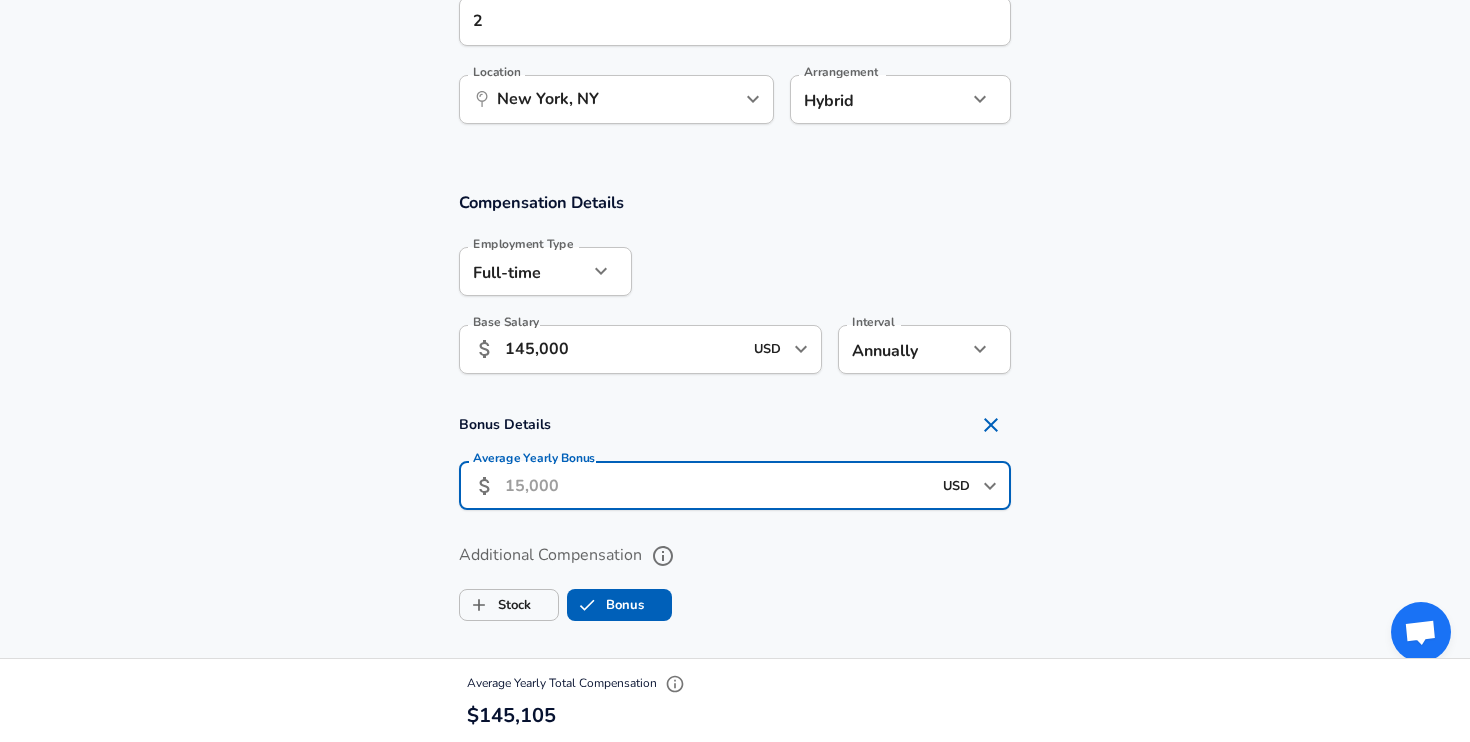 click on "Average Yearly Bonus" at bounding box center [718, 485] 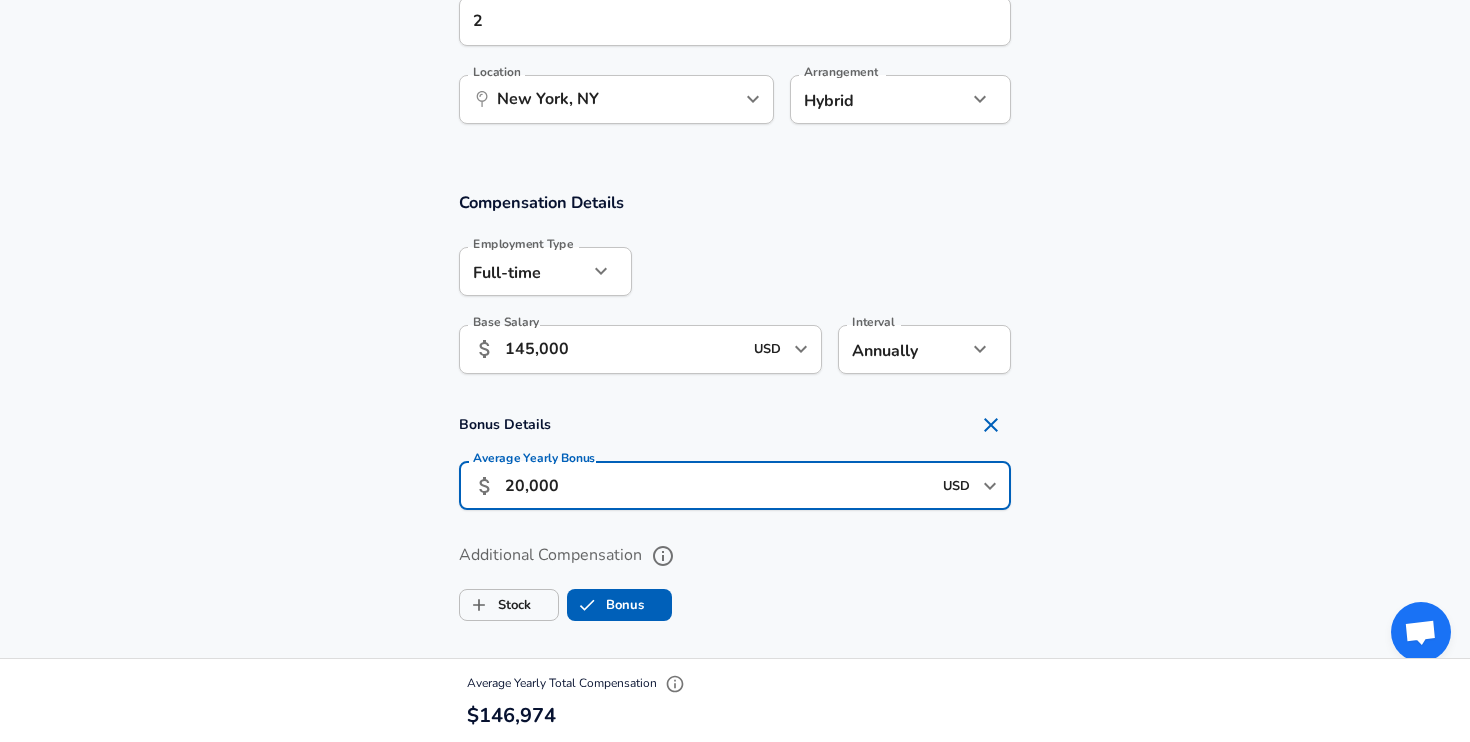 scroll, scrollTop: 0, scrollLeft: 0, axis: both 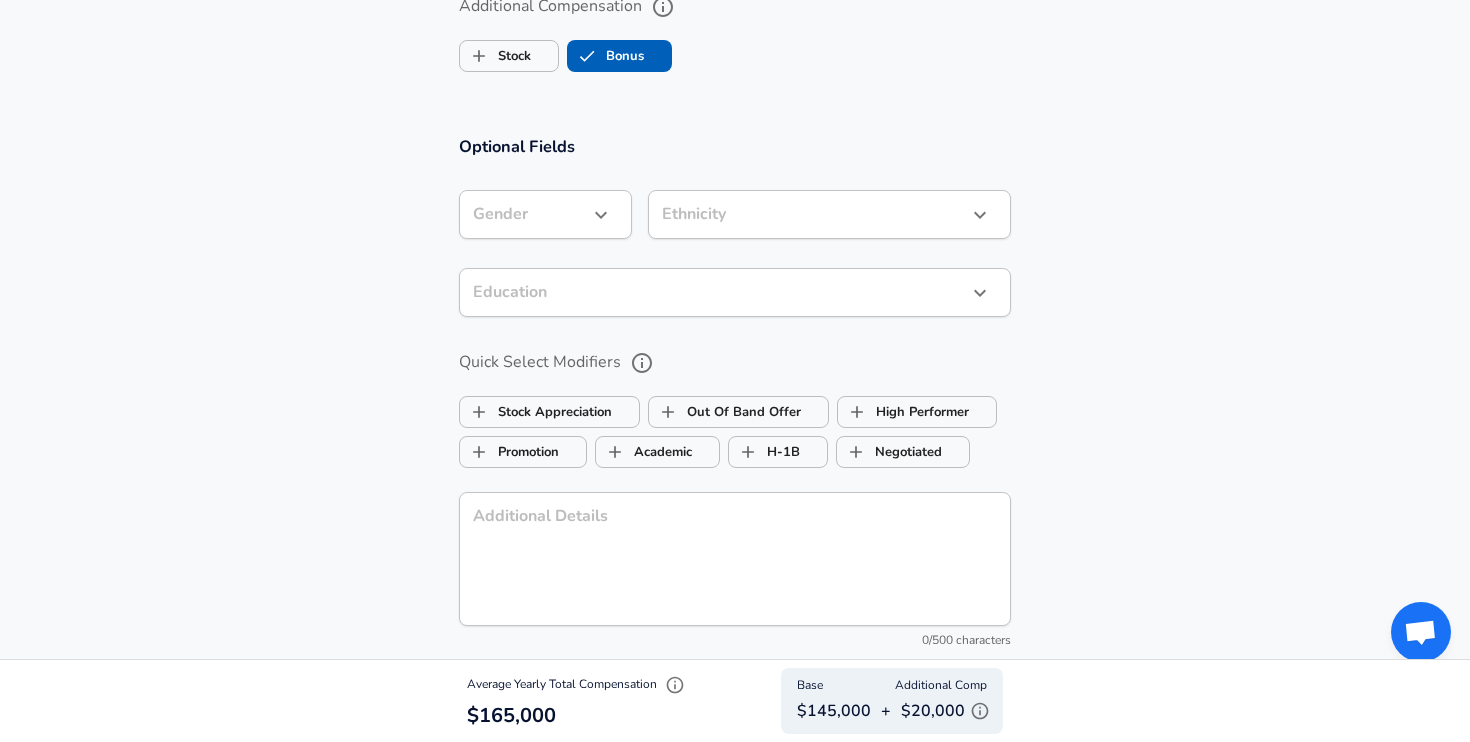 type on "20,000" 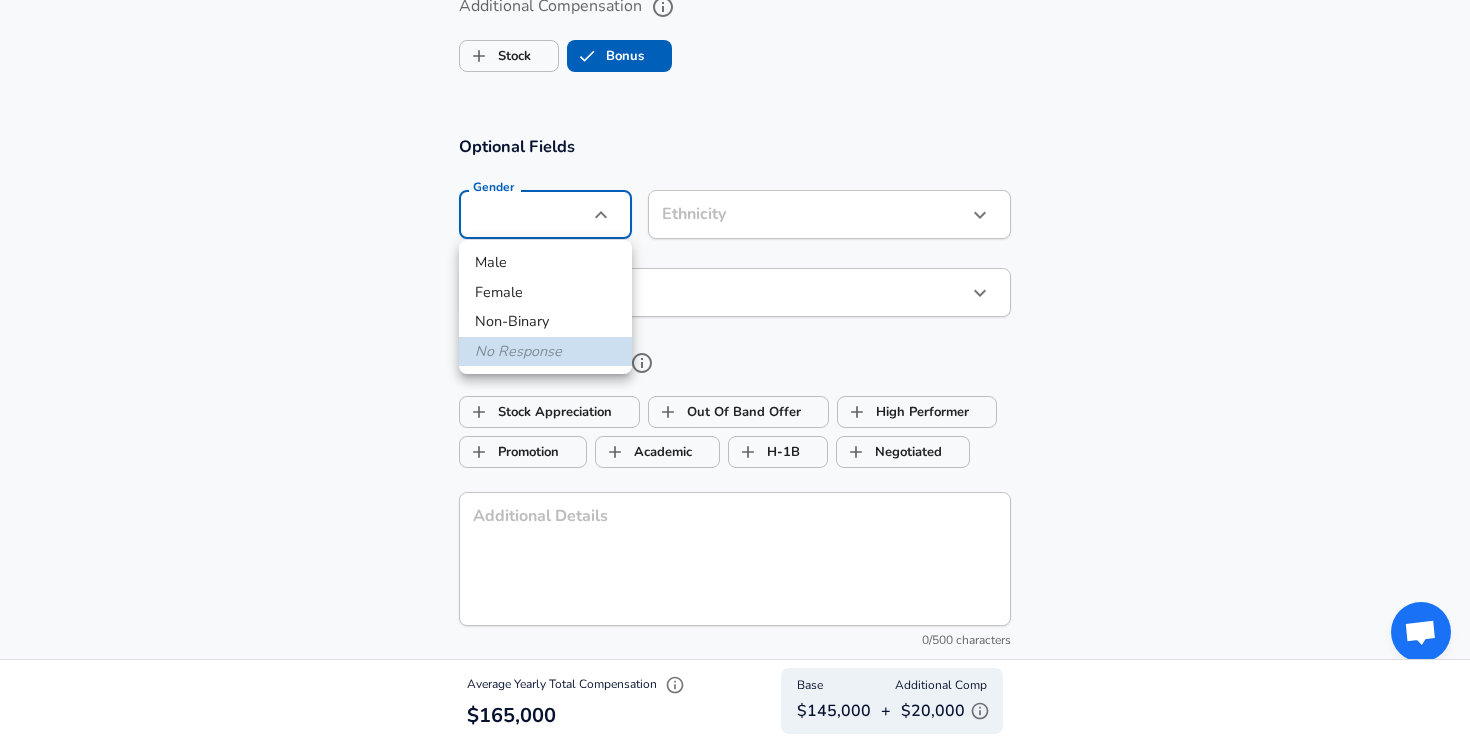 click on "Female" at bounding box center [545, 293] 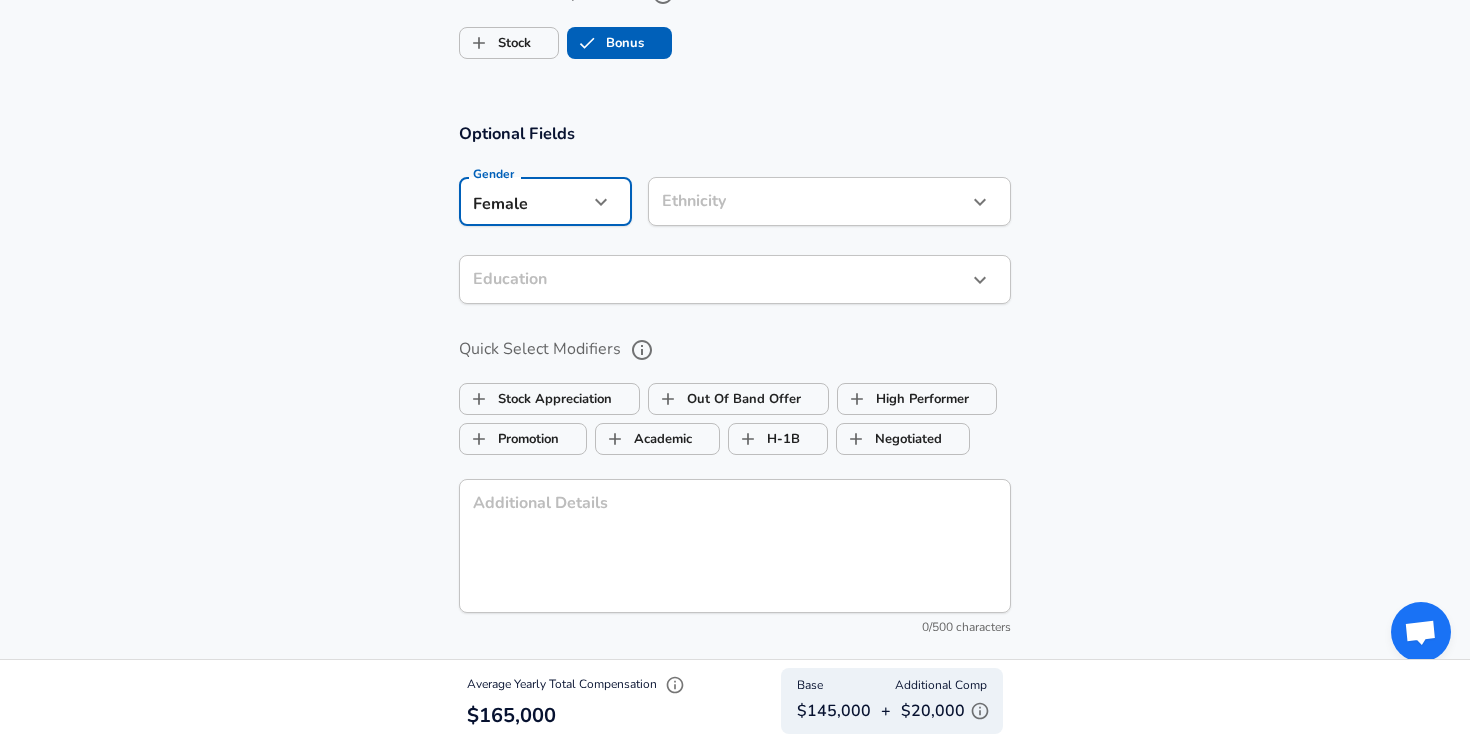 scroll, scrollTop: 1685, scrollLeft: 0, axis: vertical 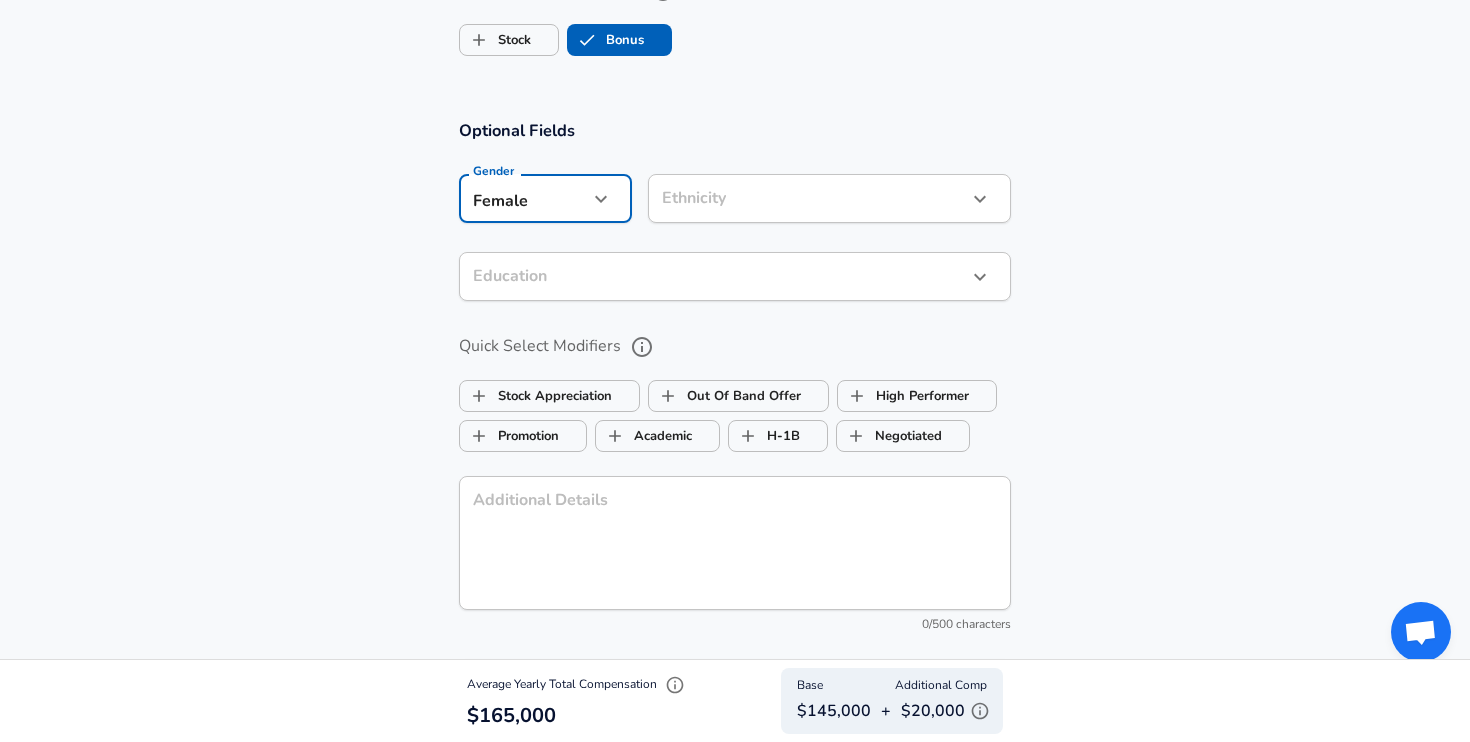 click on "Company [COMPANY] Company Title [TITLE] Title Job Family [TITLE] Job Family Select Specialization that best fits your role. If you can't find one, select 'Other' to enter a custom specialization Select Specialization Technical Technical Select Specialization Level [TITLE] Level Work Experience and Location New Offer Employee Yes yes" at bounding box center (735, -1314) 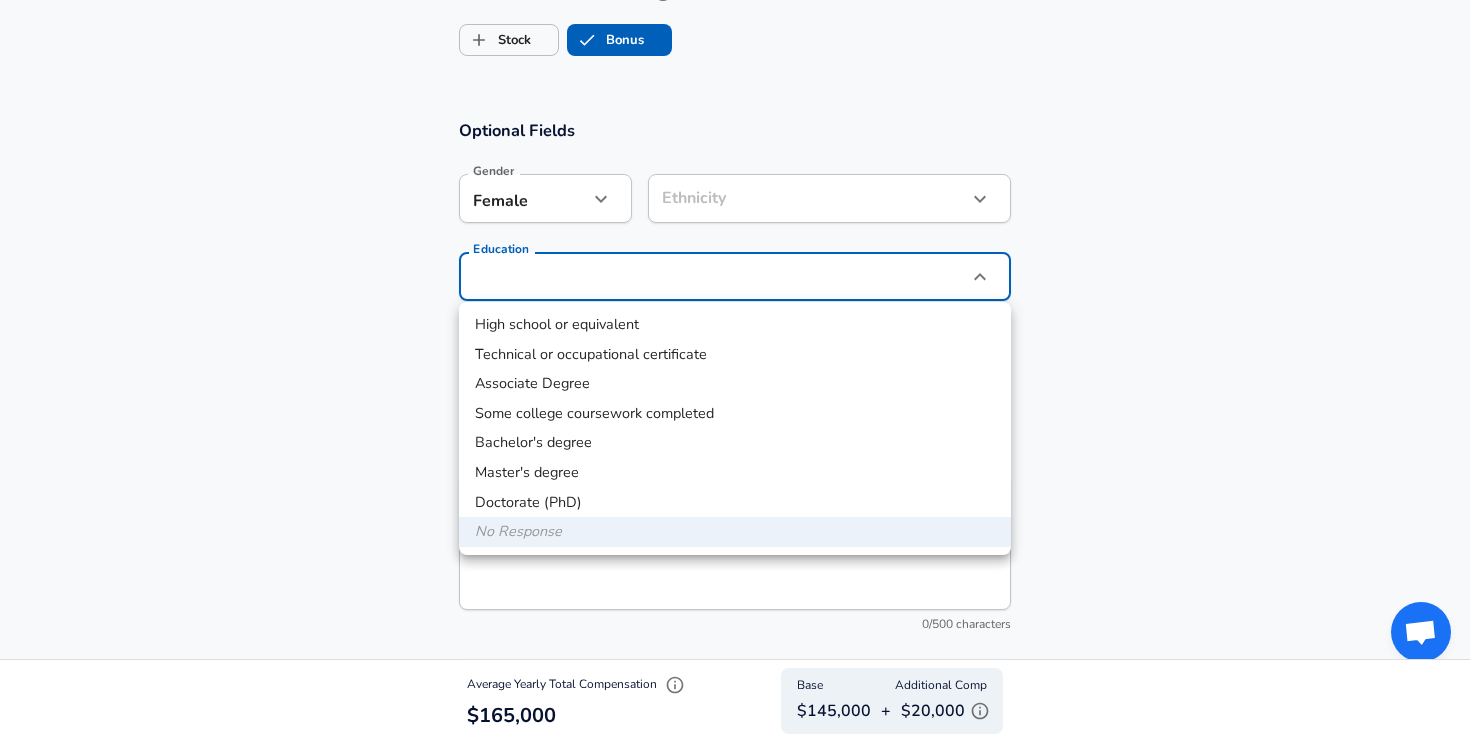 click on "Bachelor's degree" at bounding box center [735, 443] 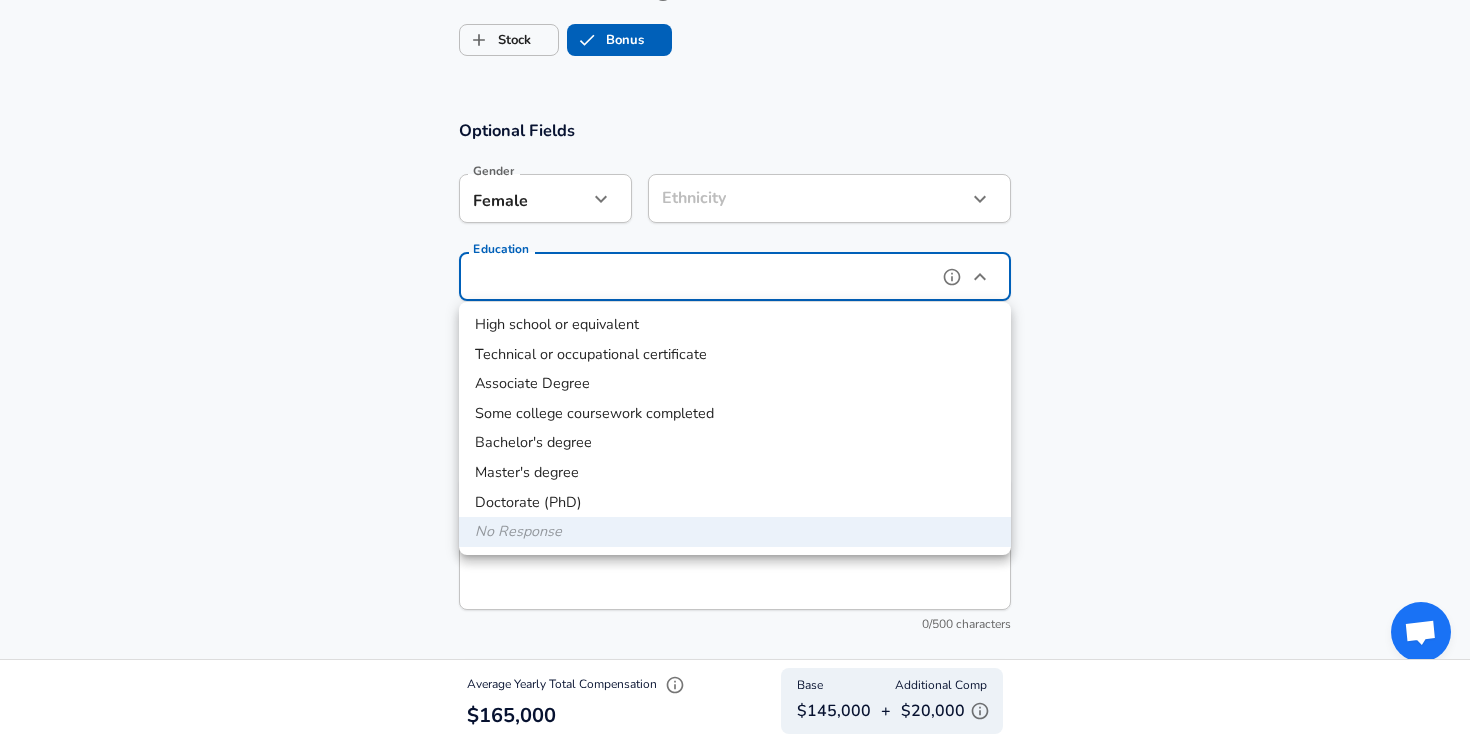 type on "Bachelors degree" 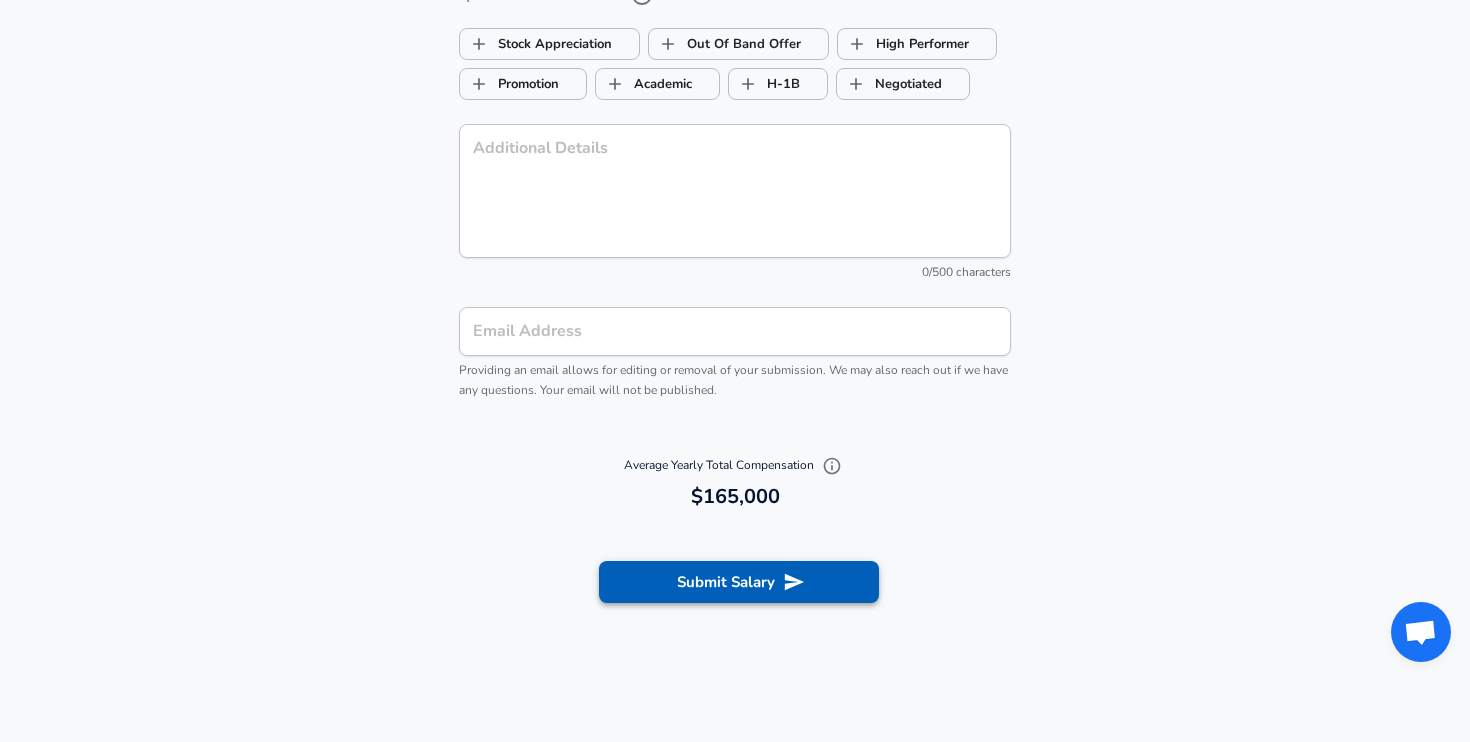 scroll, scrollTop: 2040, scrollLeft: 0, axis: vertical 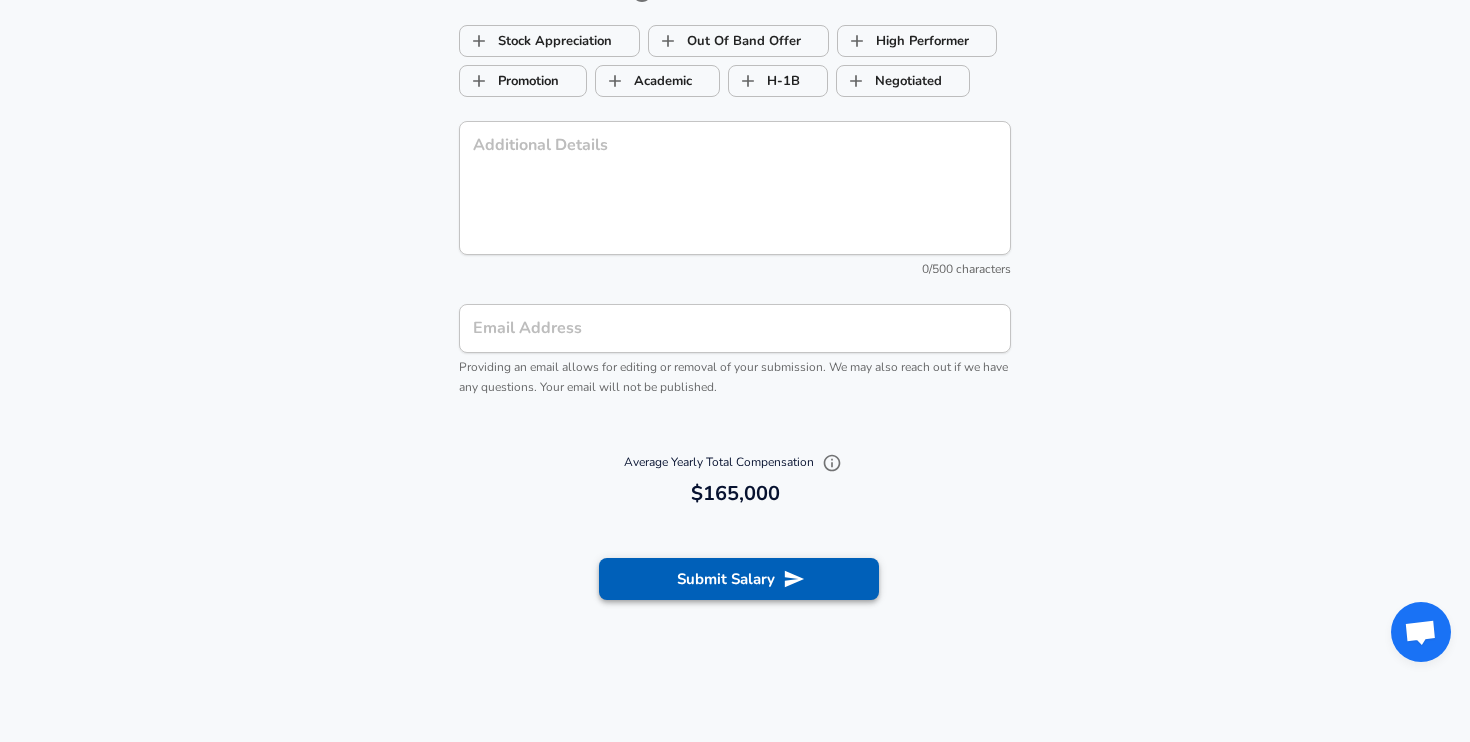 click 